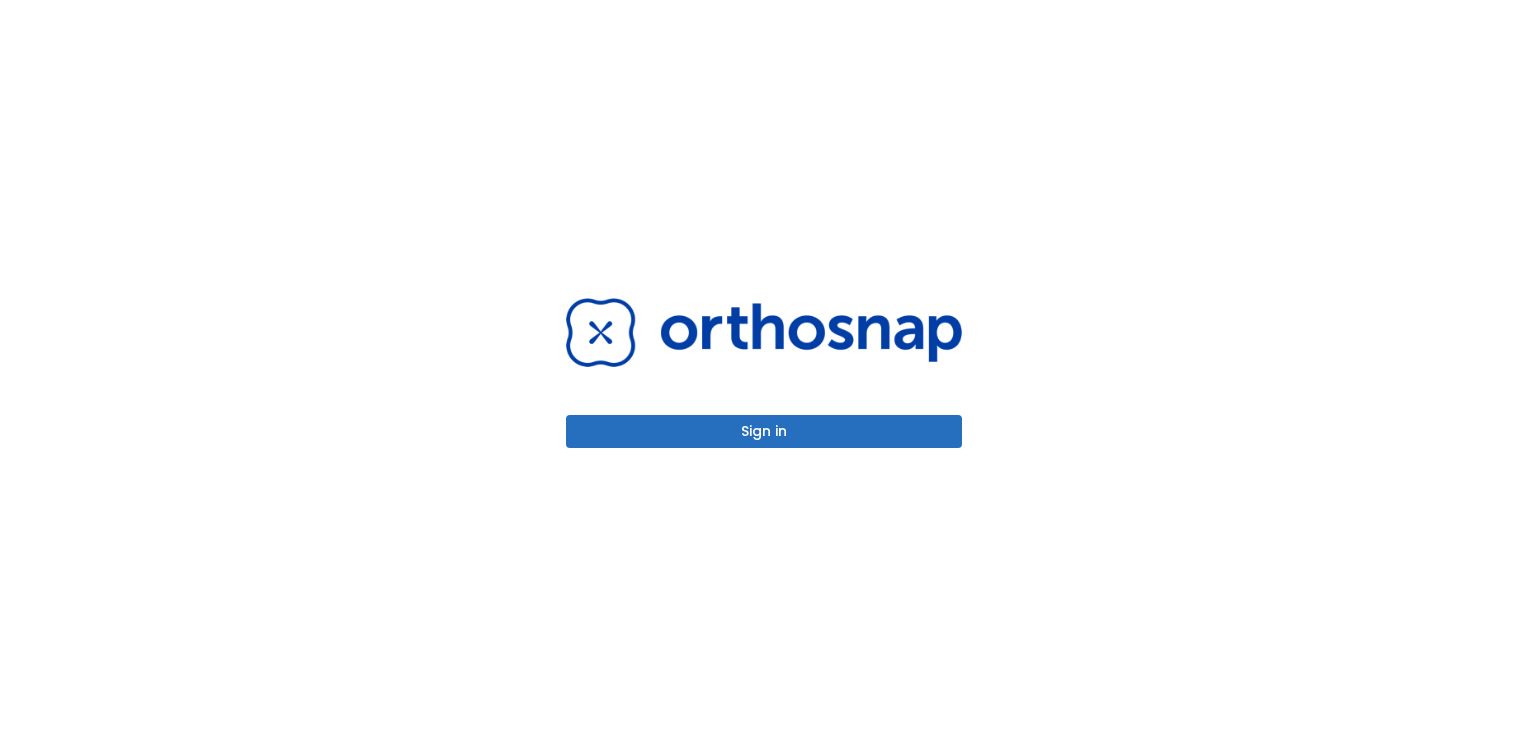 scroll, scrollTop: 0, scrollLeft: 0, axis: both 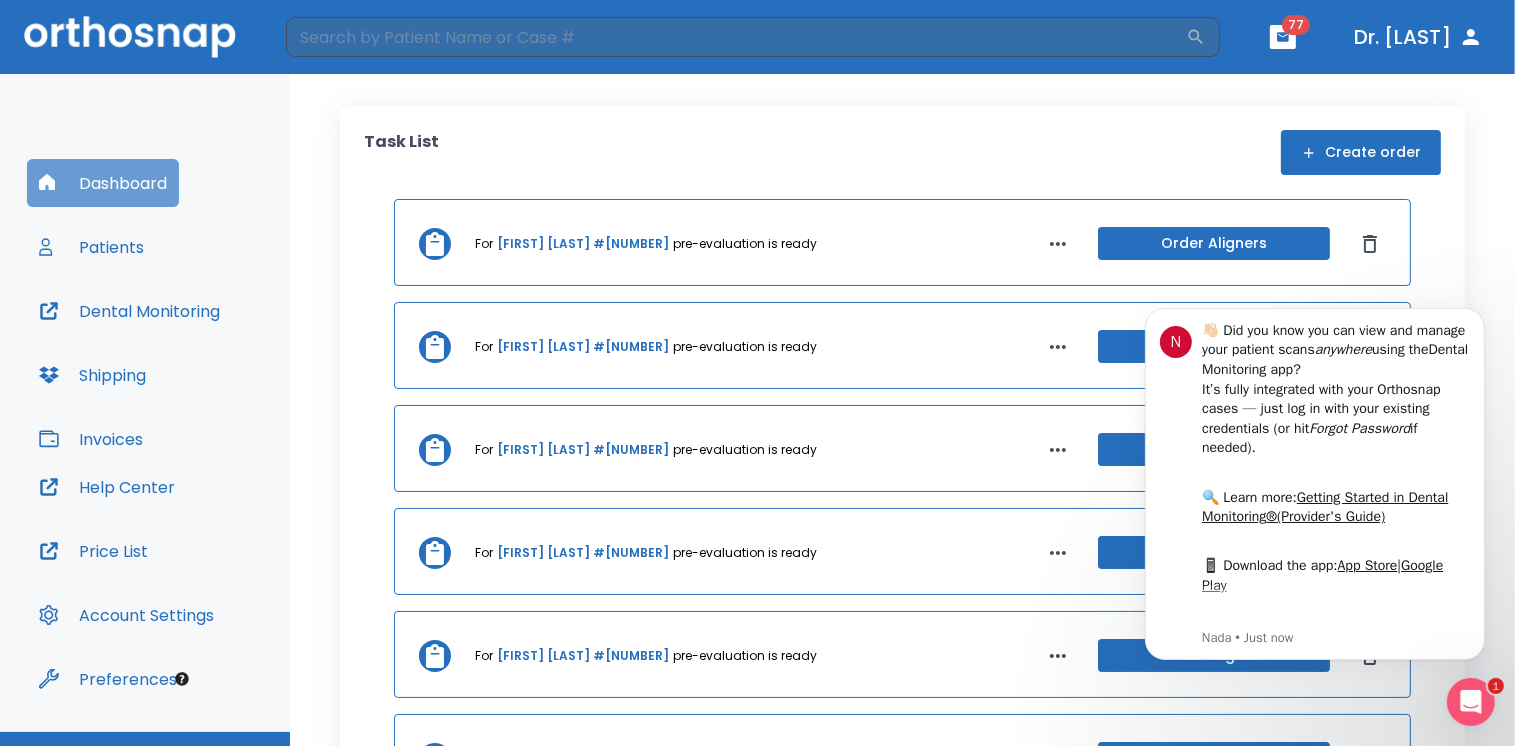 click on "Dashboard" at bounding box center (103, 183) 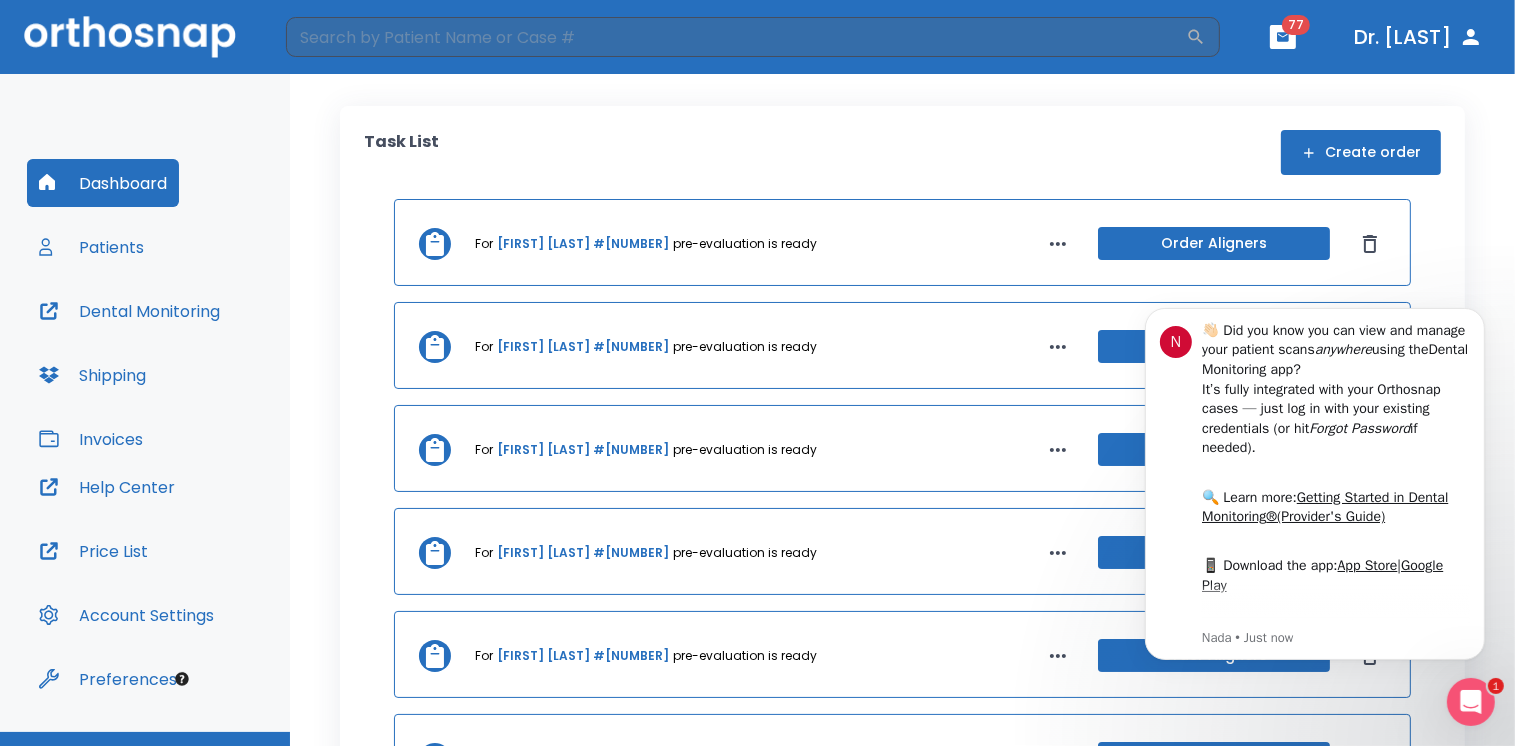 click on "Patients" at bounding box center (91, 247) 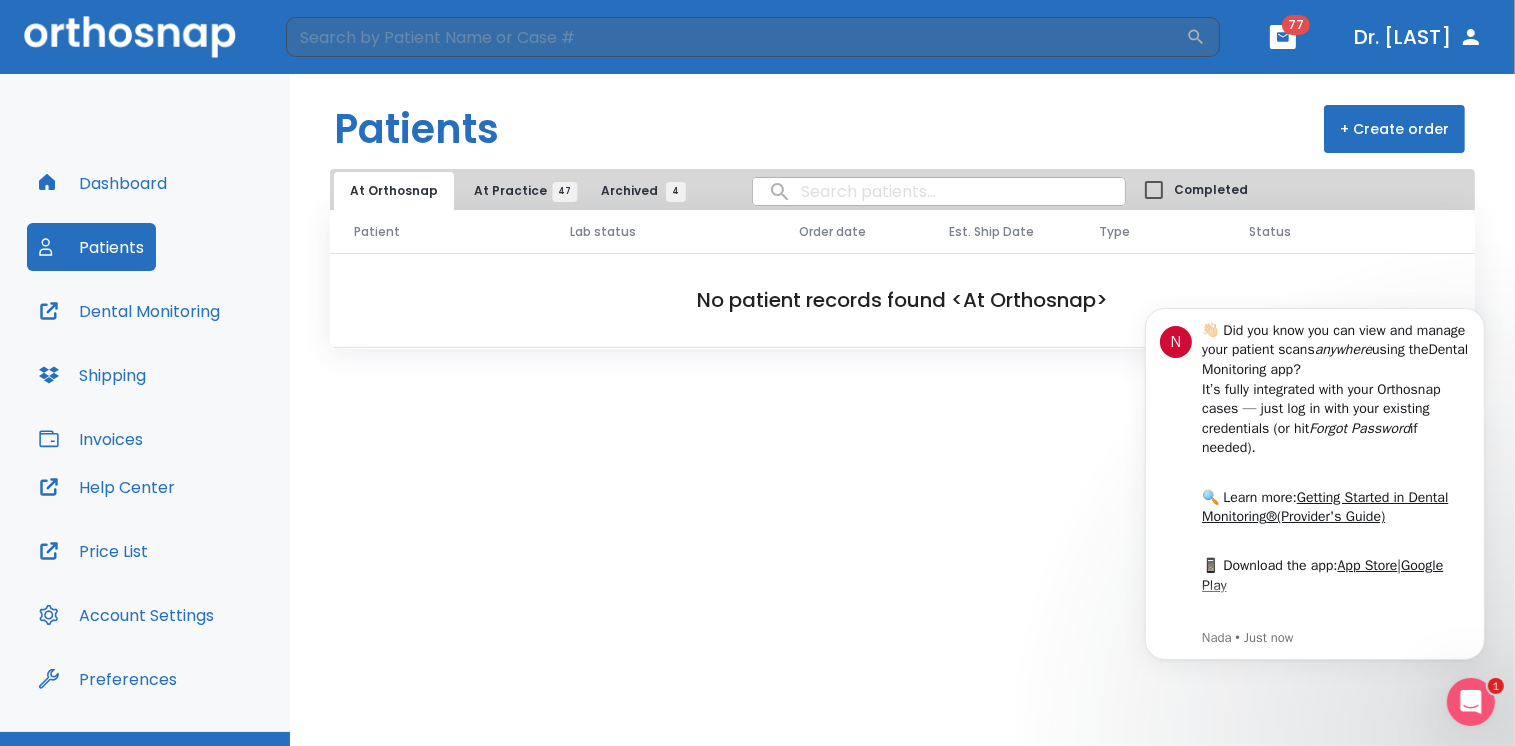 click at bounding box center [939, 191] 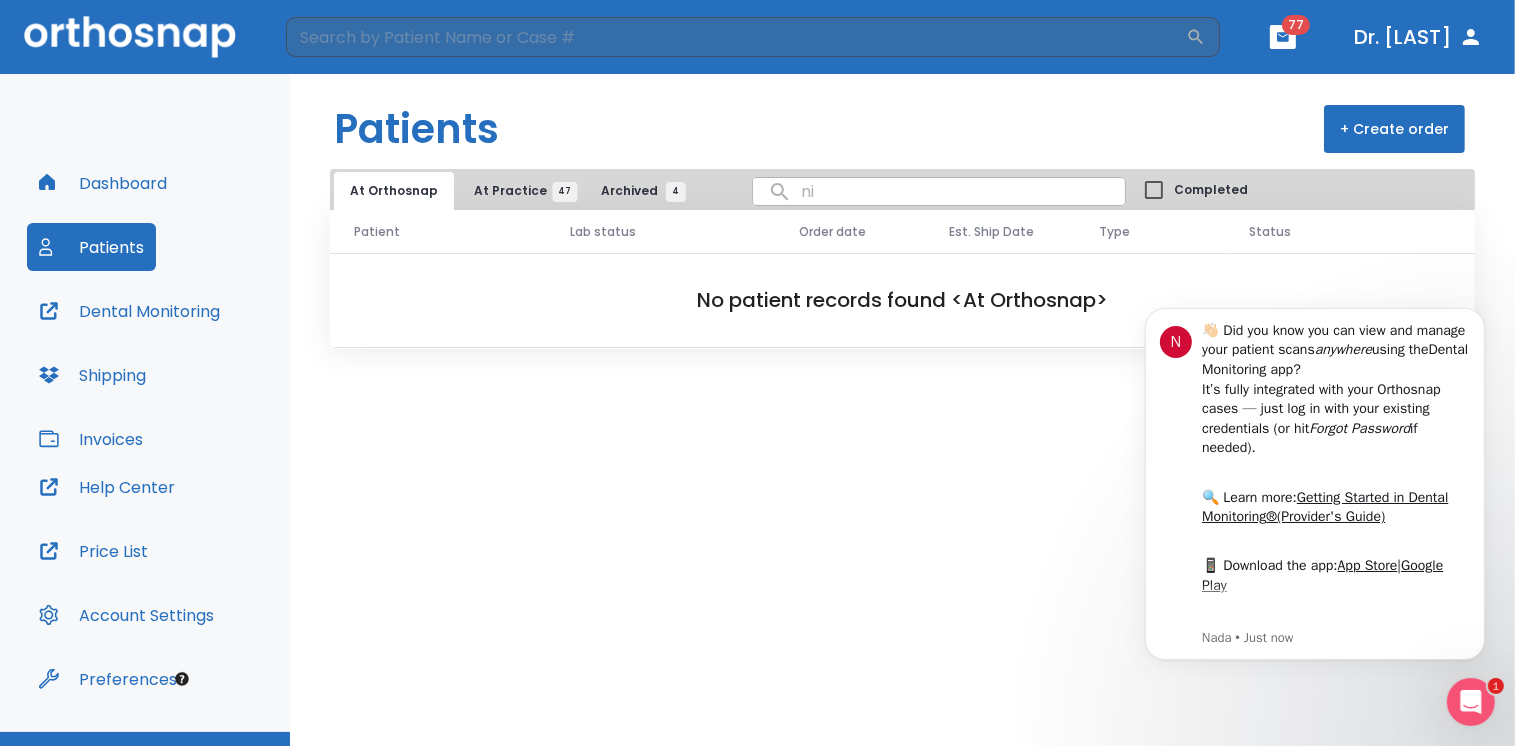 type on "n" 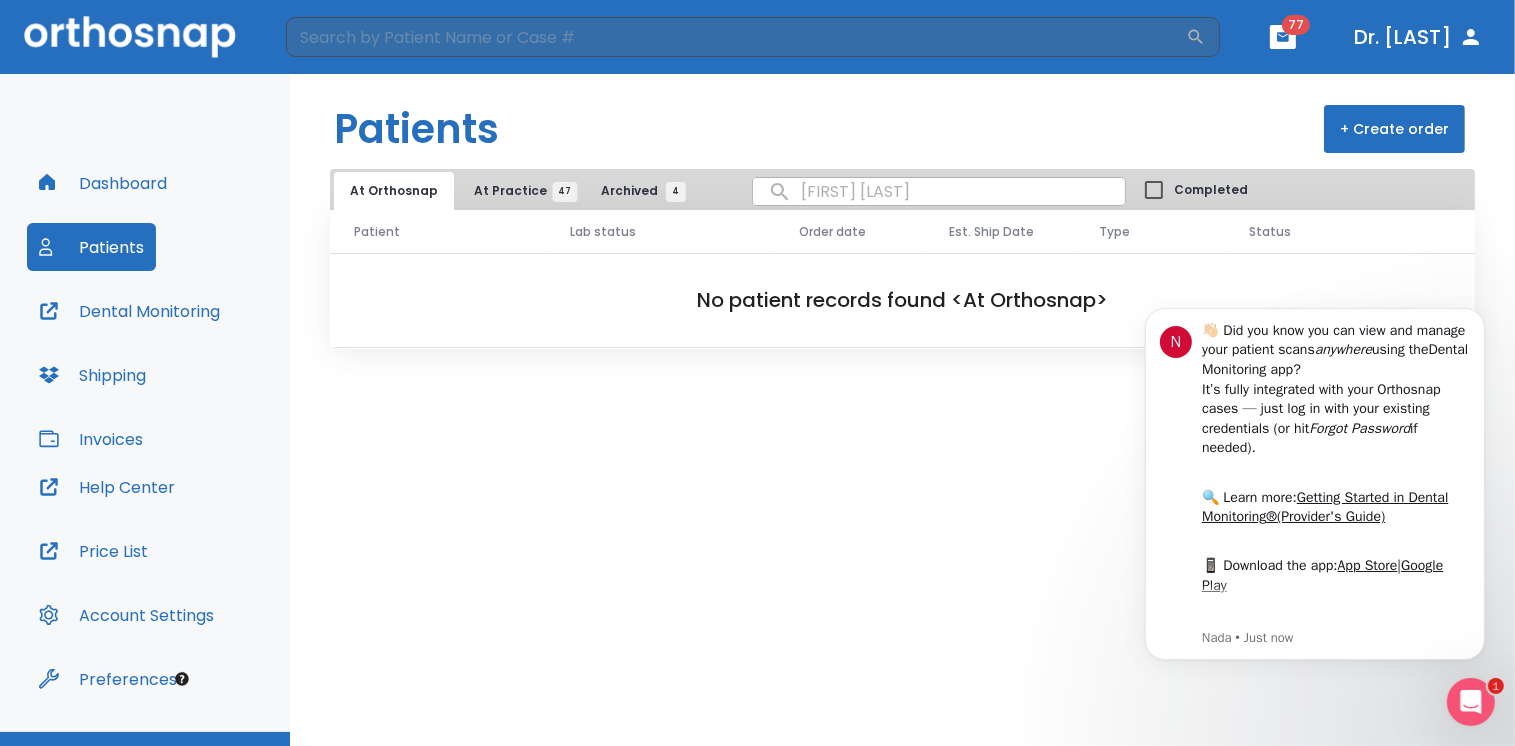 type on "[FIRST] [LAST]" 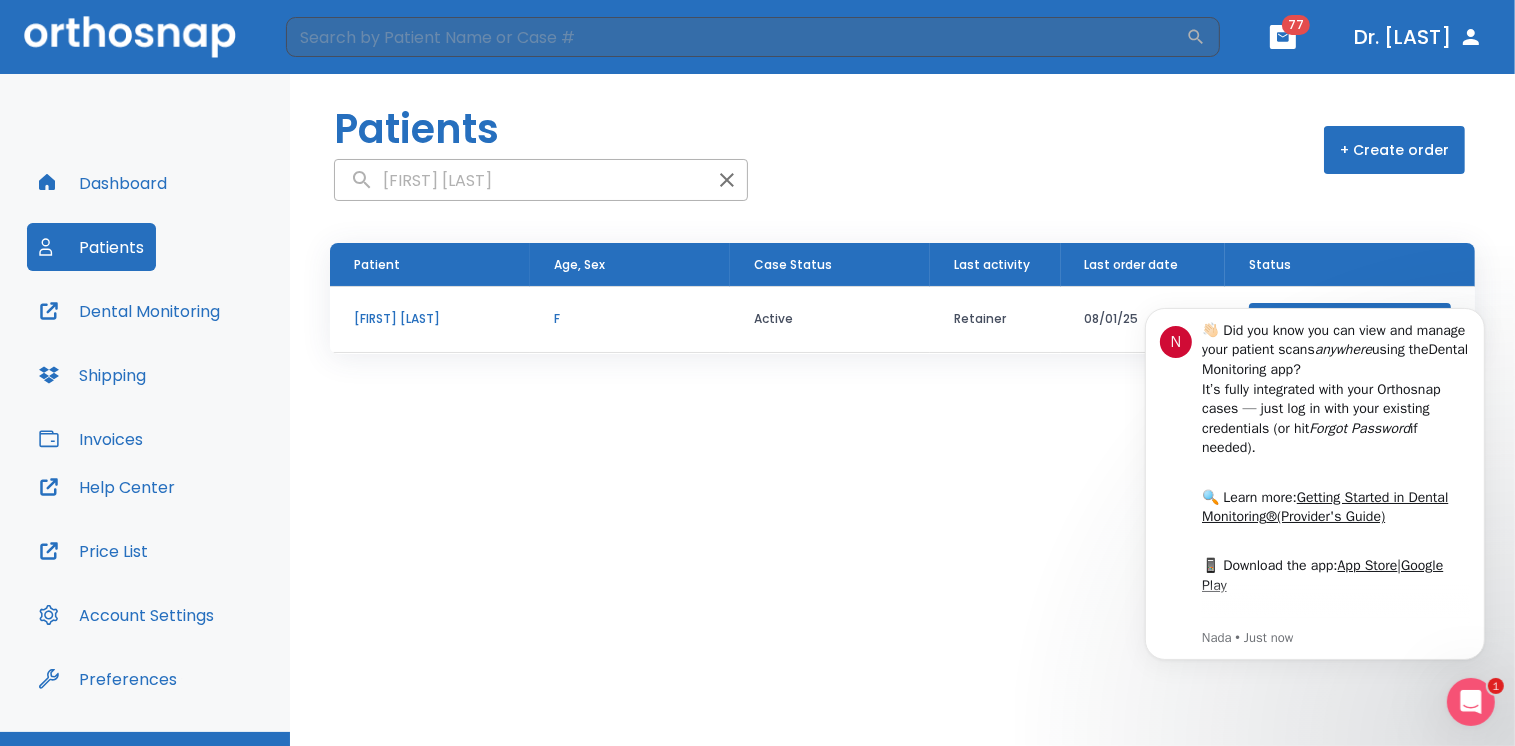 click on "[FIRST] [LAST]" at bounding box center (430, 319) 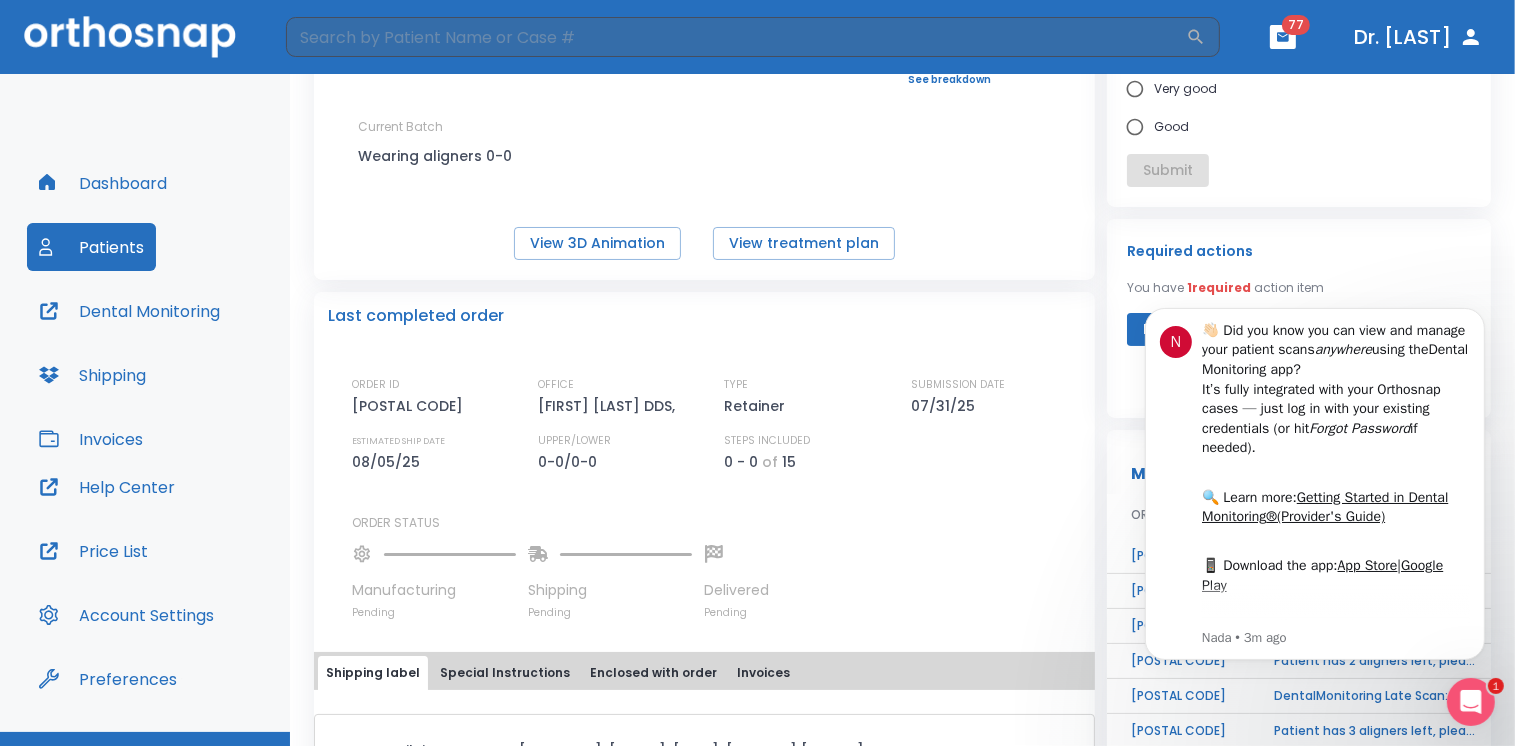 scroll, scrollTop: 246, scrollLeft: 0, axis: vertical 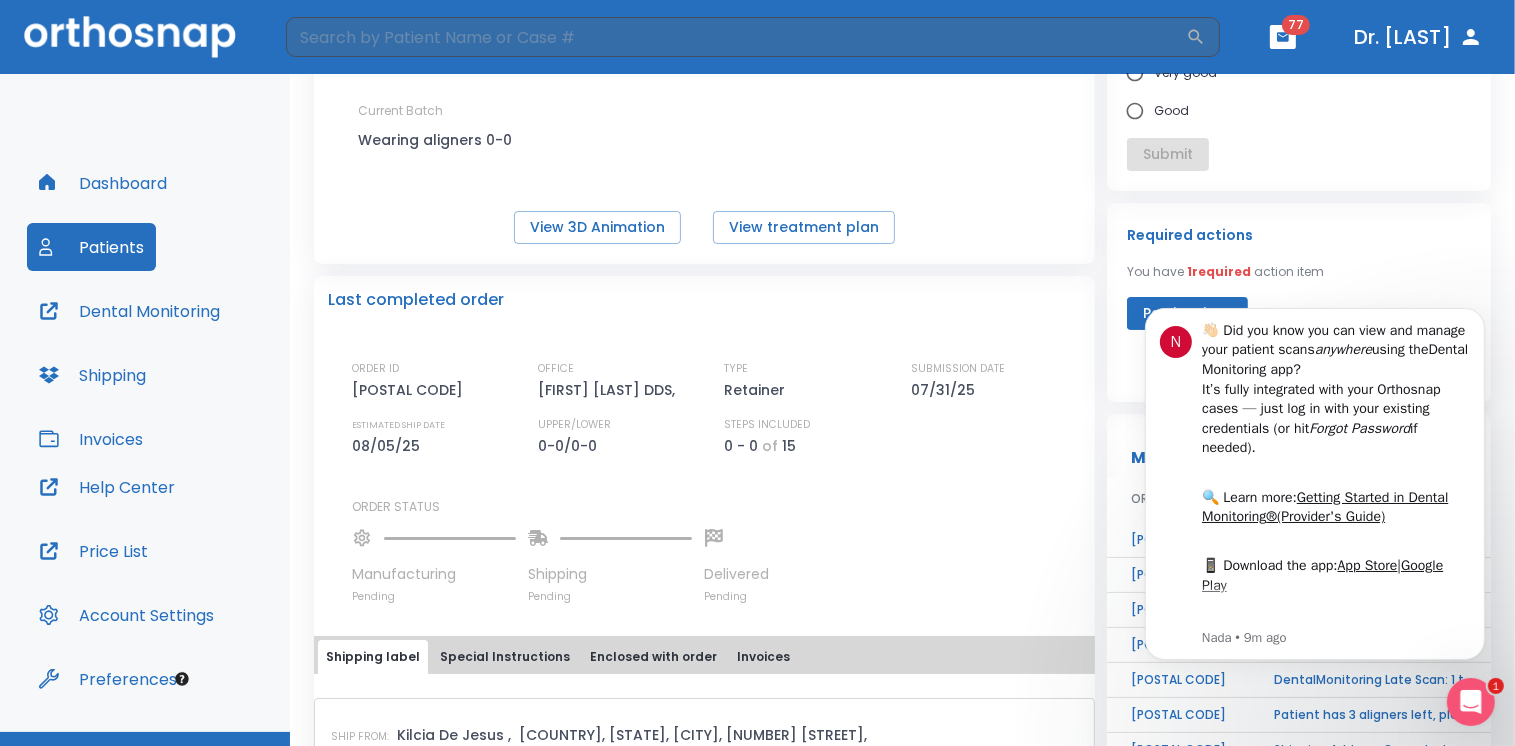 click on "CREATE DATE 08/20/24 ARCHES CASE PROGRESS Awaiting Data Upper progress (Est.  0 ) Awaiting Data Lower progress (Est.  15 ) Awaiting Data See breakdown Current Batch Wearing aligners 0-0 View 3D Animation View treatment plan" at bounding box center (704, 122) 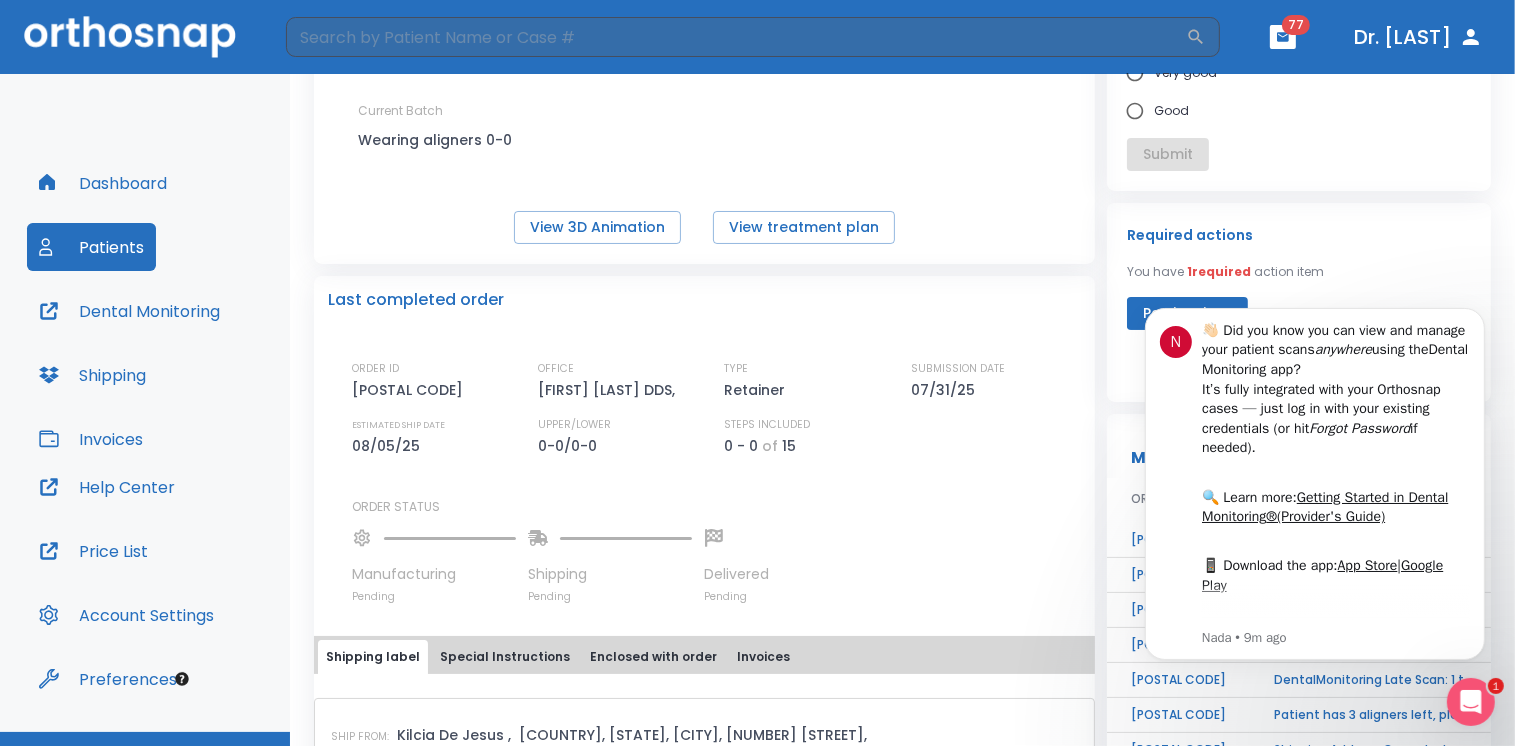 scroll, scrollTop: 1128, scrollLeft: 0, axis: vertical 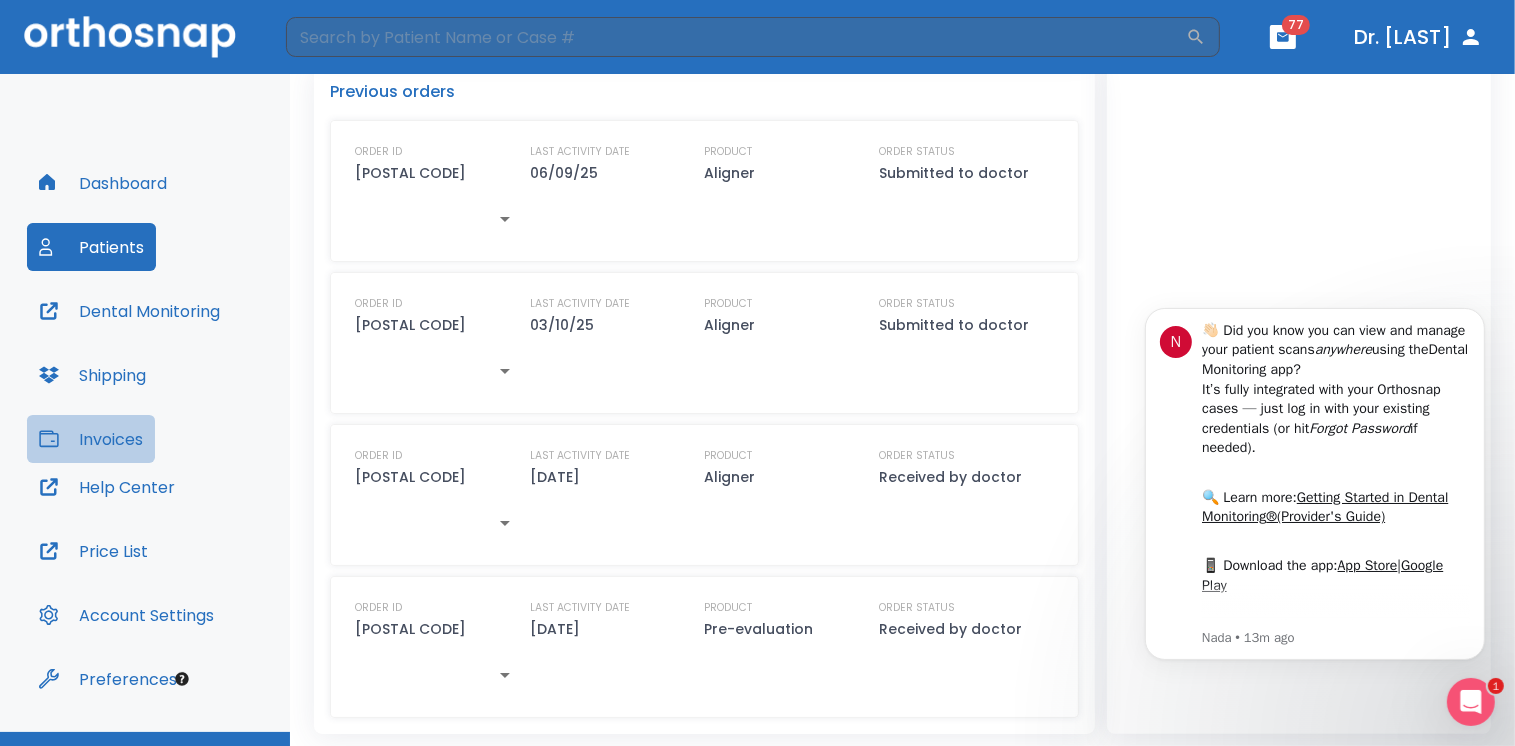 click on "Invoices" at bounding box center [91, 439] 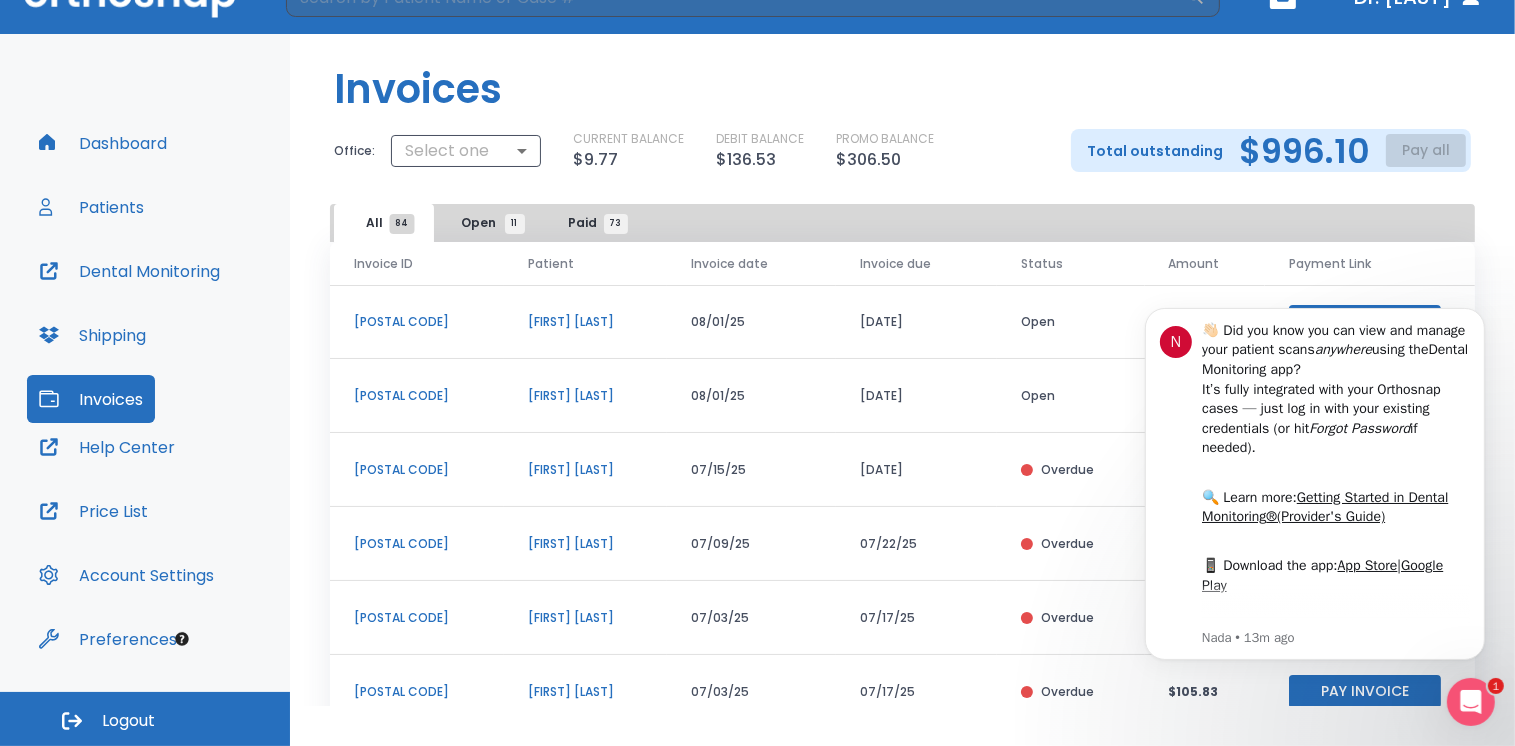 scroll, scrollTop: 0, scrollLeft: 0, axis: both 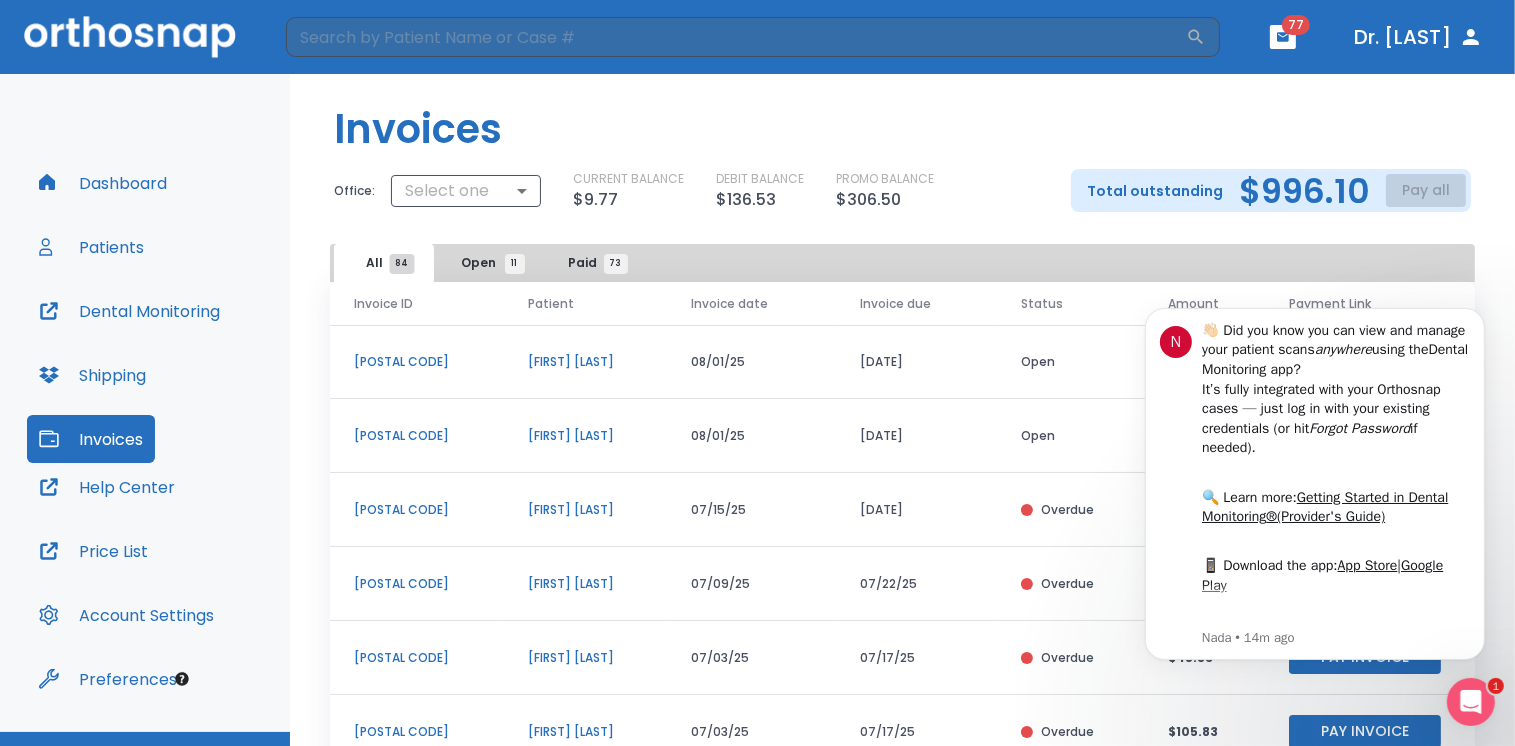 click on "Invoices" at bounding box center (902, 121) 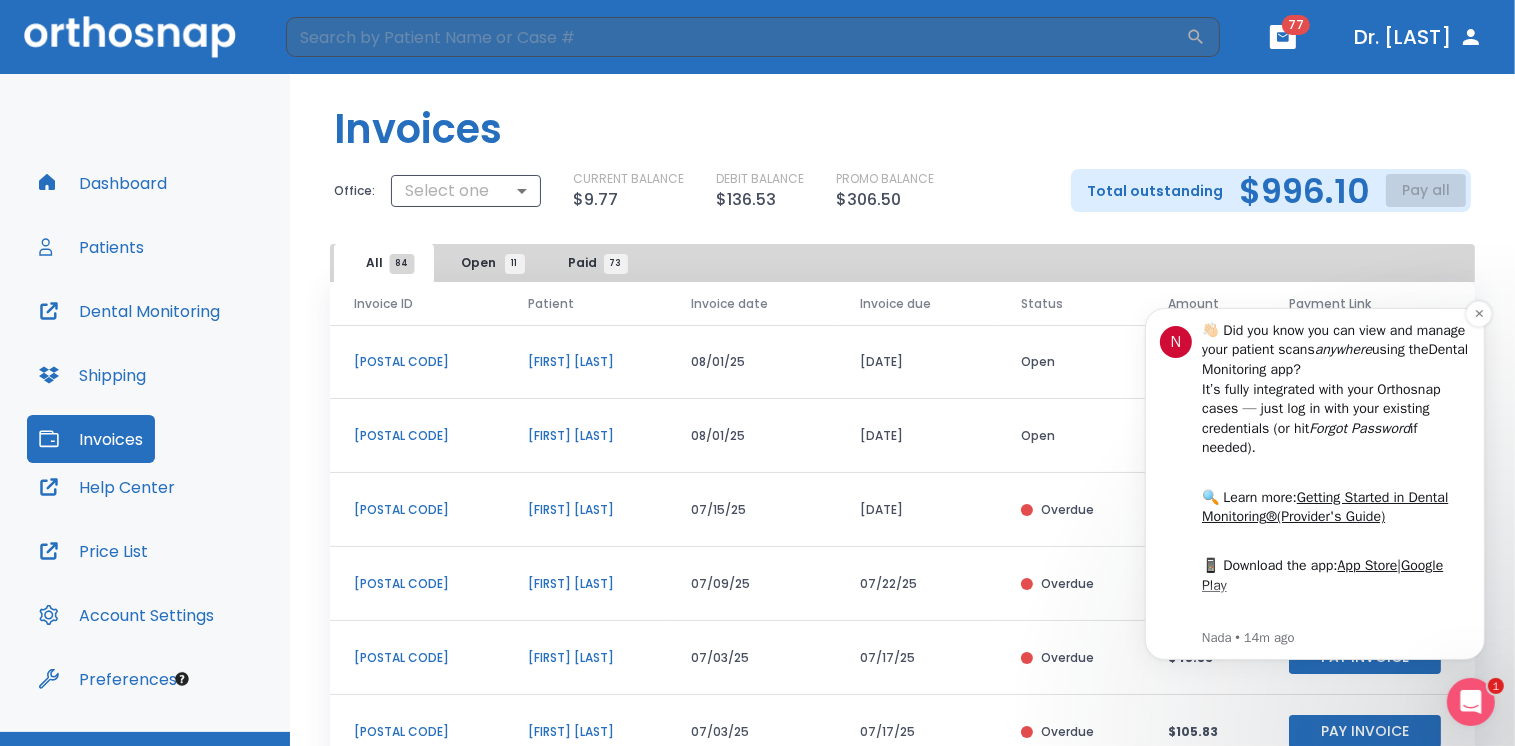 scroll, scrollTop: 33, scrollLeft: 0, axis: vertical 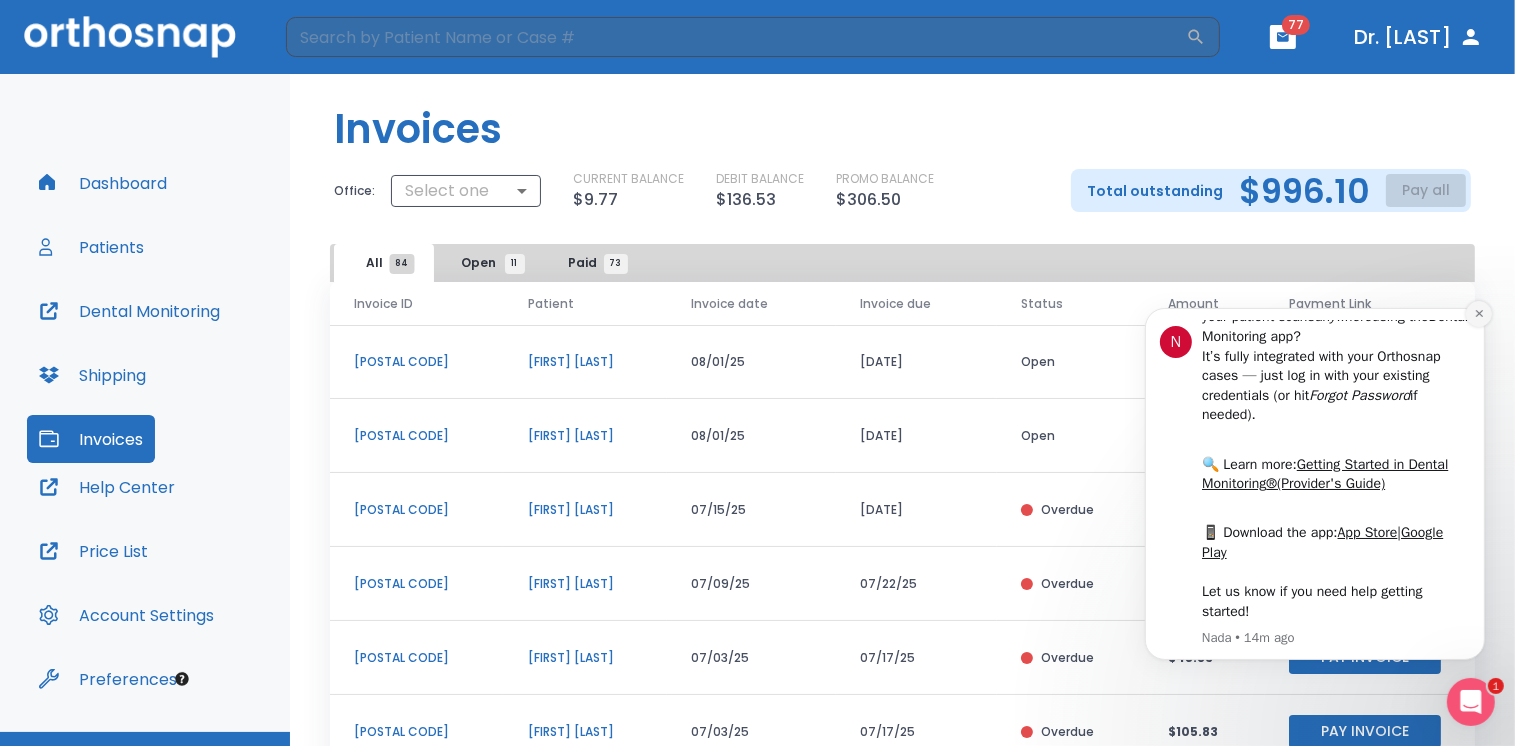 click 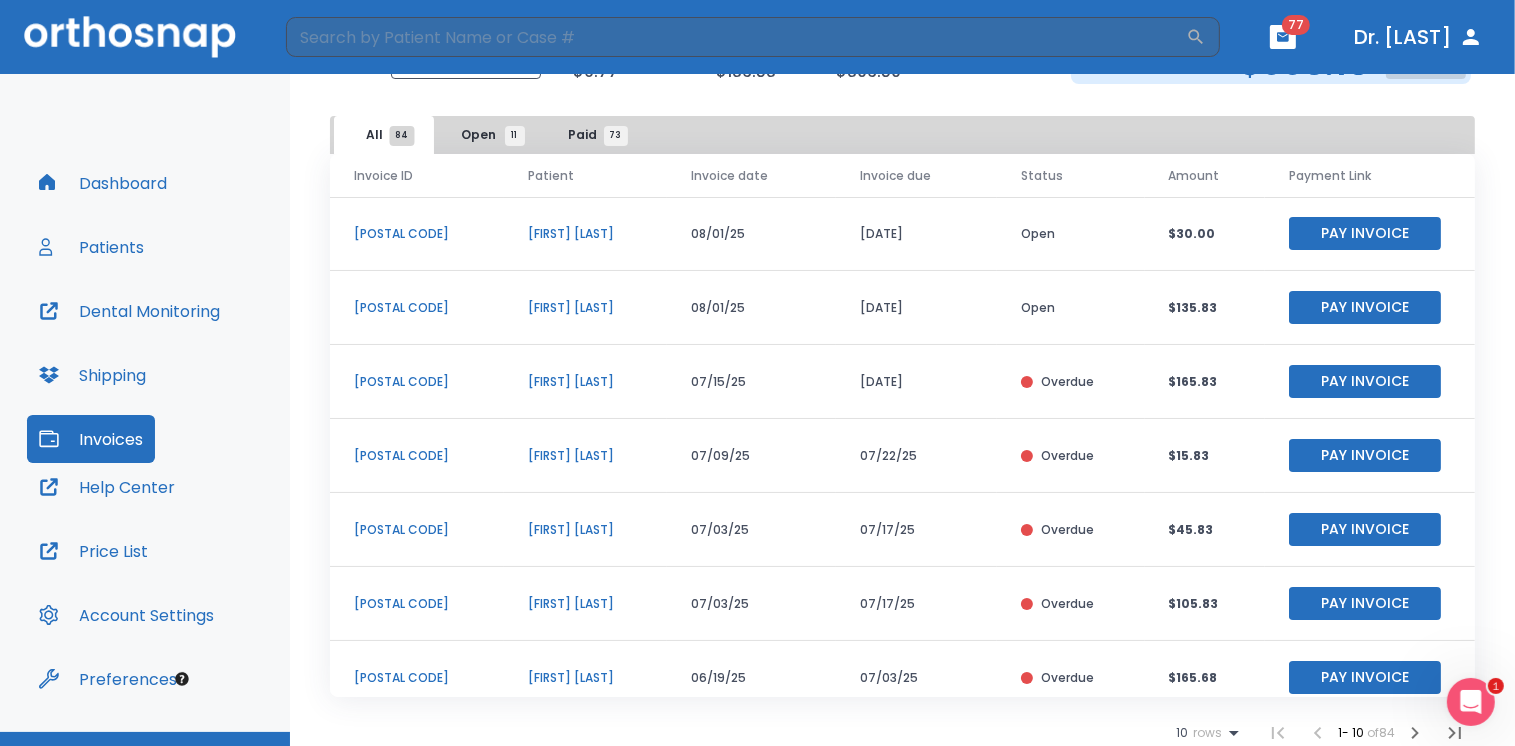 scroll, scrollTop: 134, scrollLeft: 0, axis: vertical 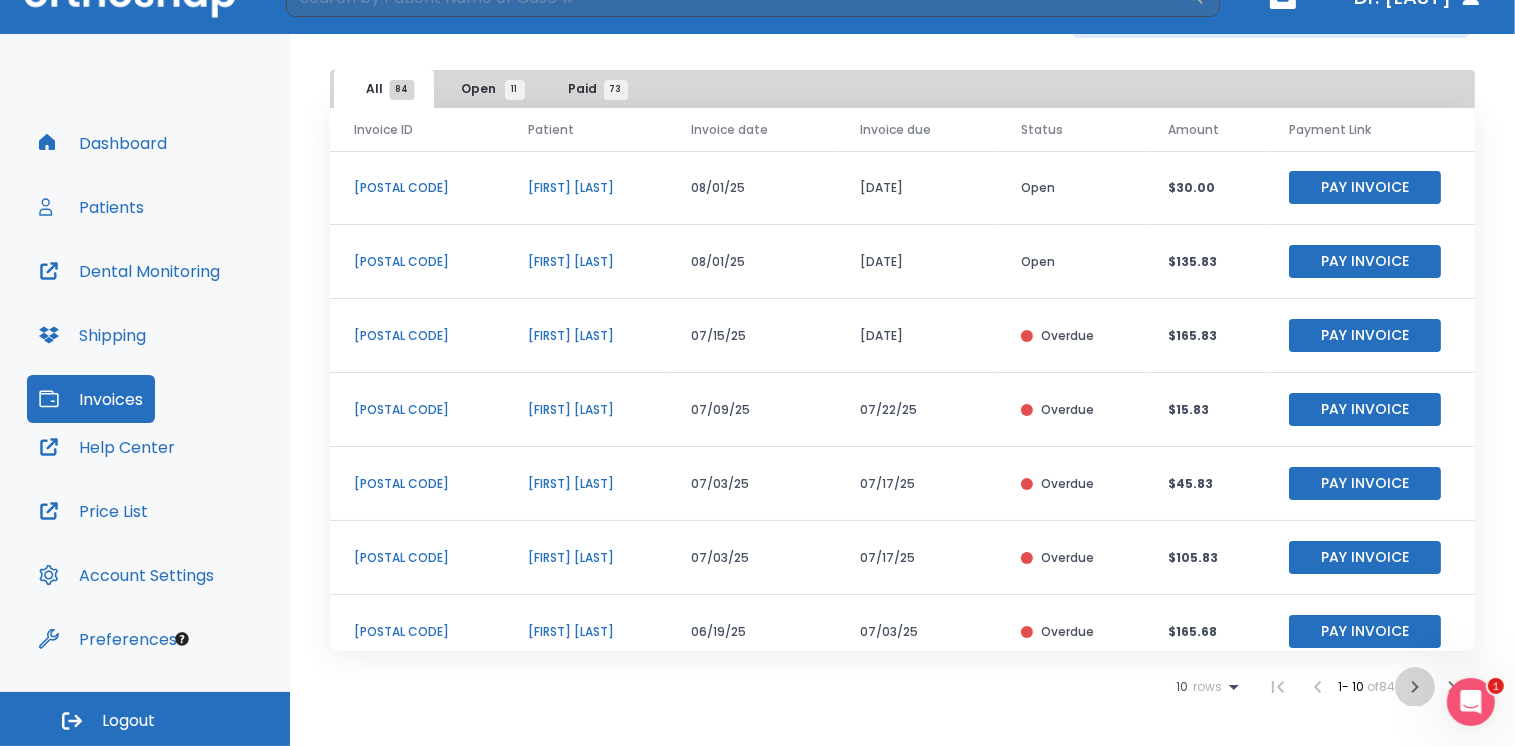 click 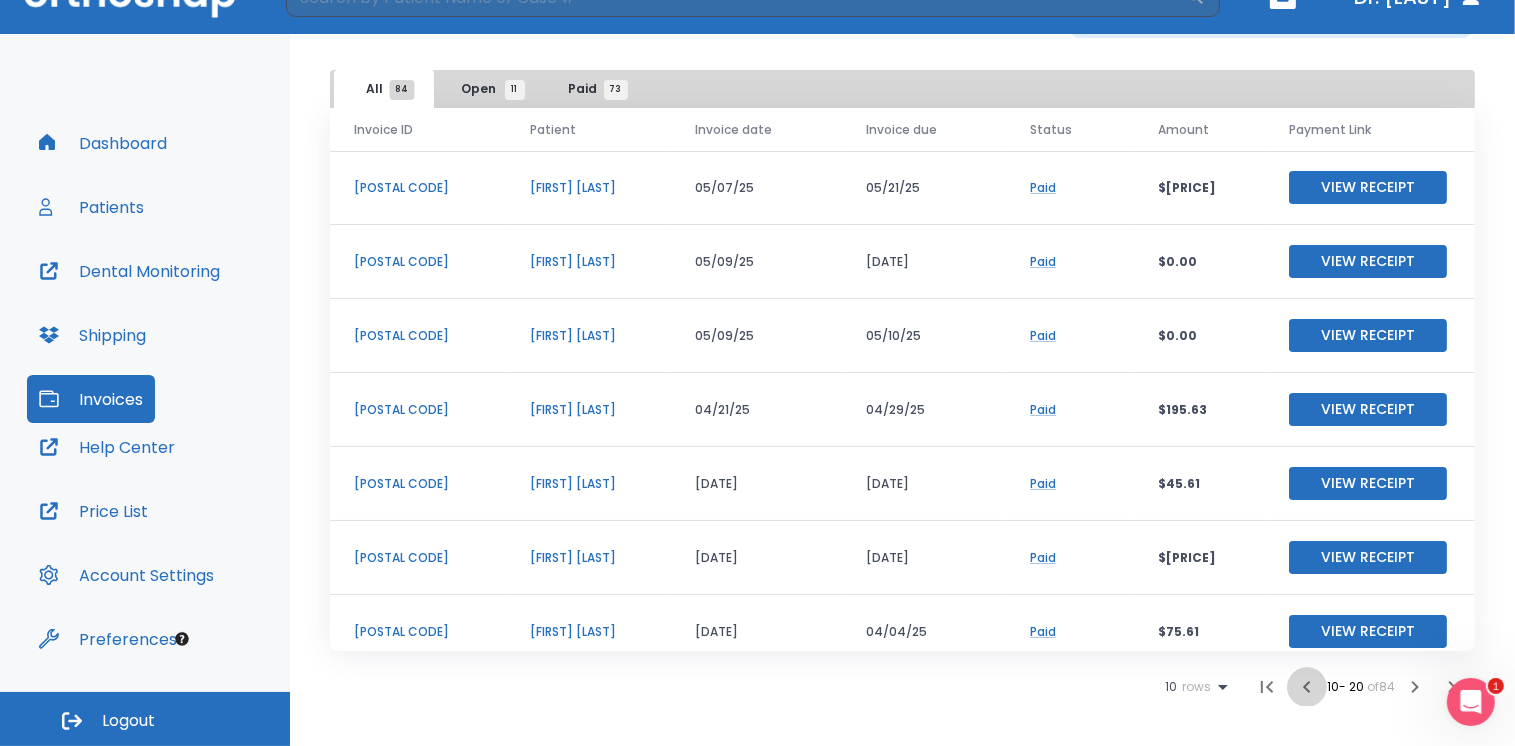 click 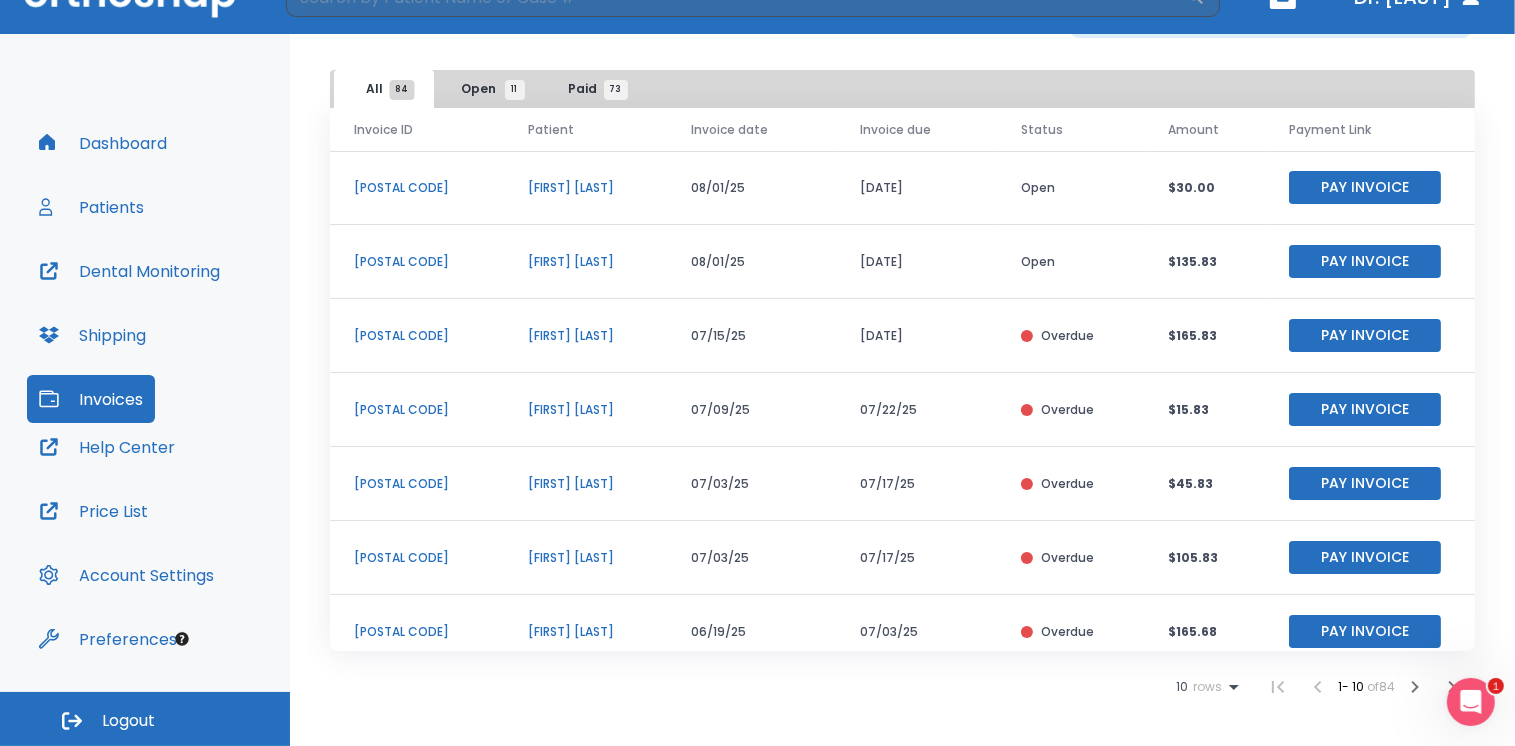click on "Pay Invoice" at bounding box center (1365, 483) 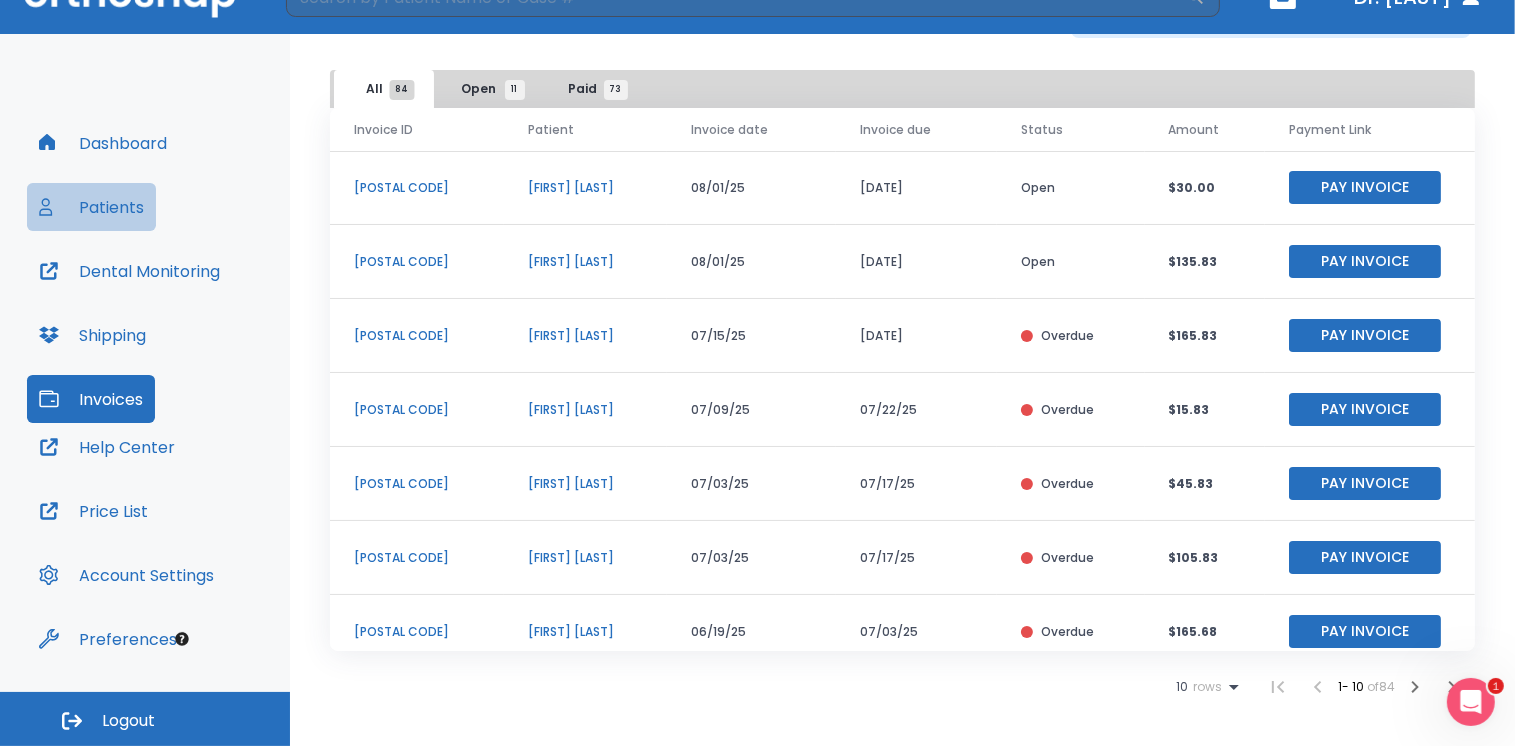 click on "Patients" at bounding box center (91, 207) 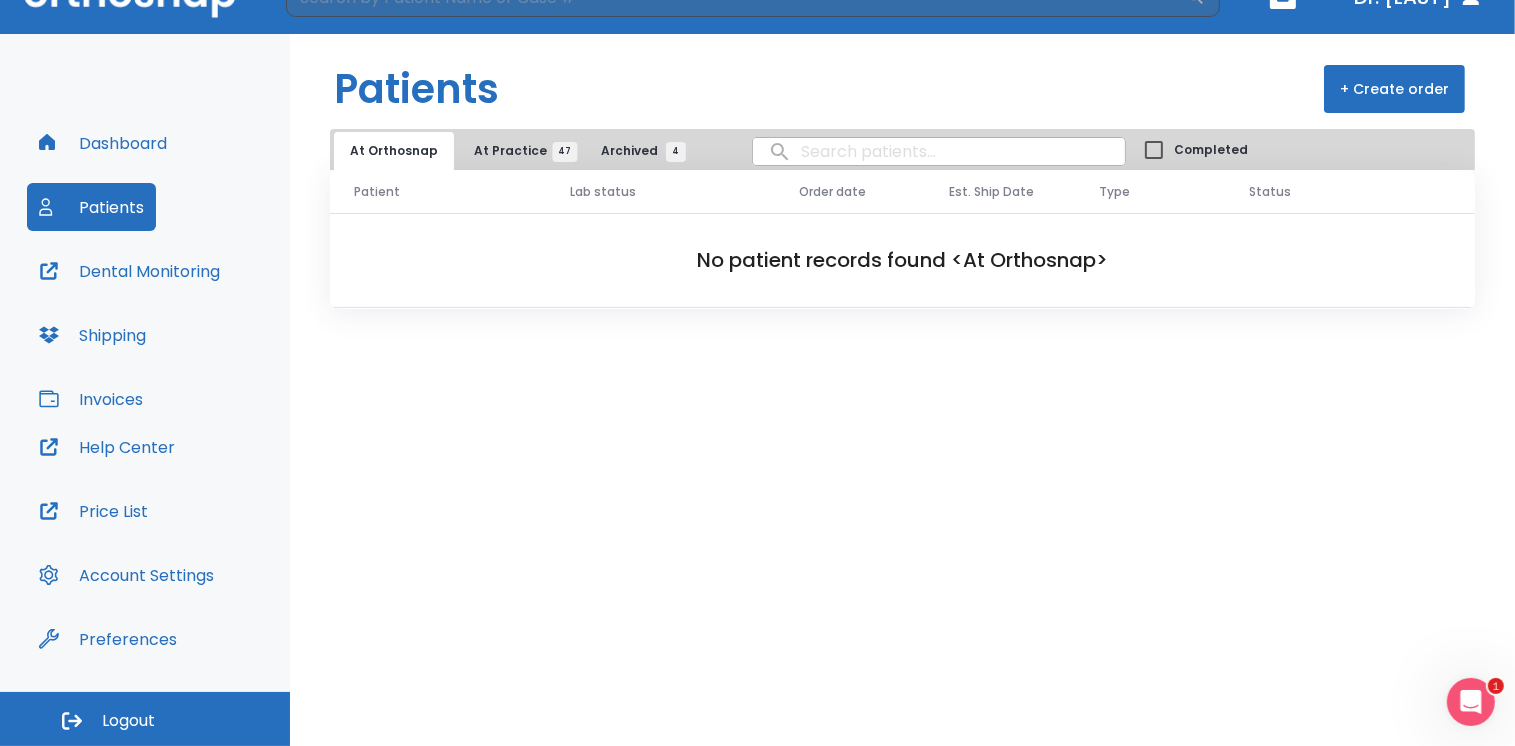 scroll, scrollTop: 0, scrollLeft: 0, axis: both 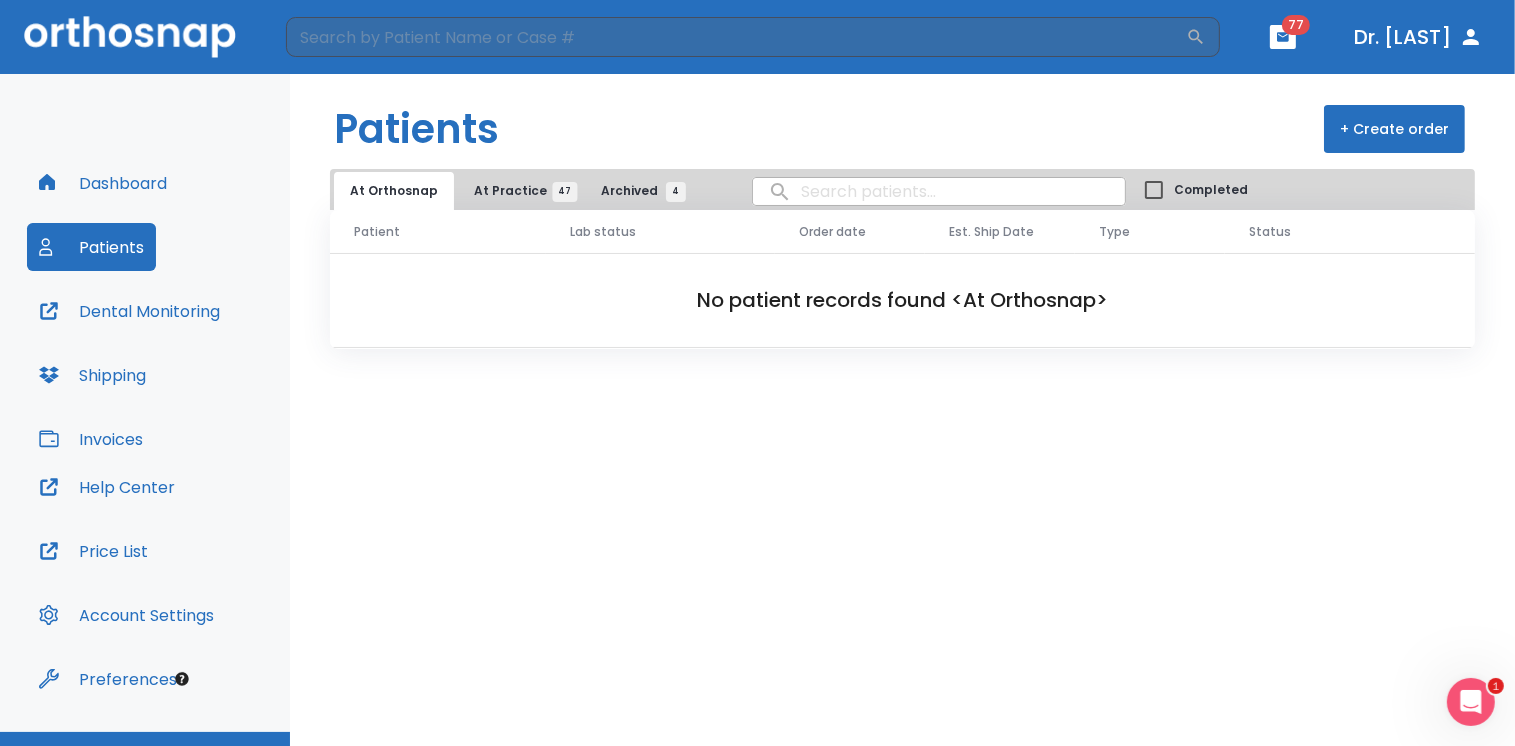 click at bounding box center [939, 191] 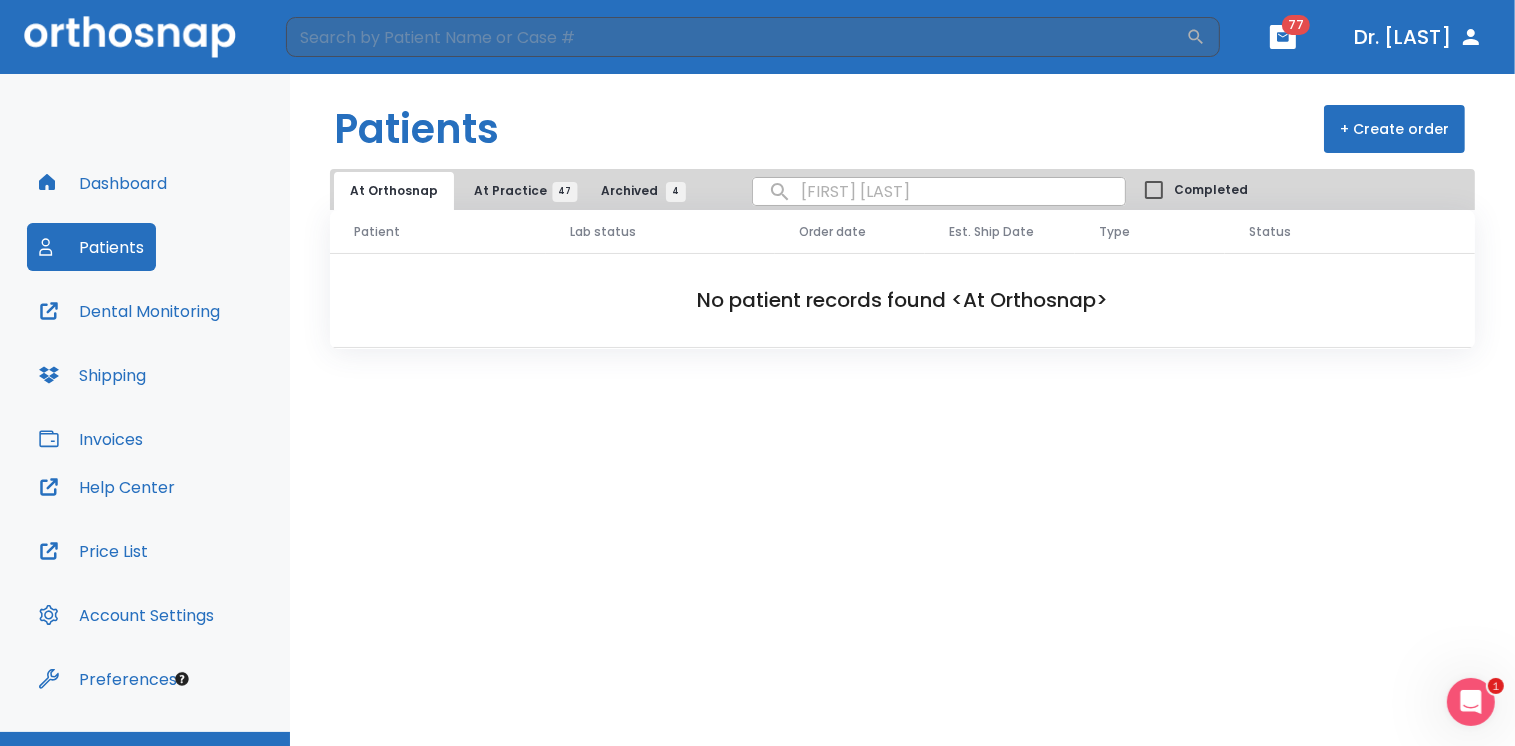 type on "rachel ming" 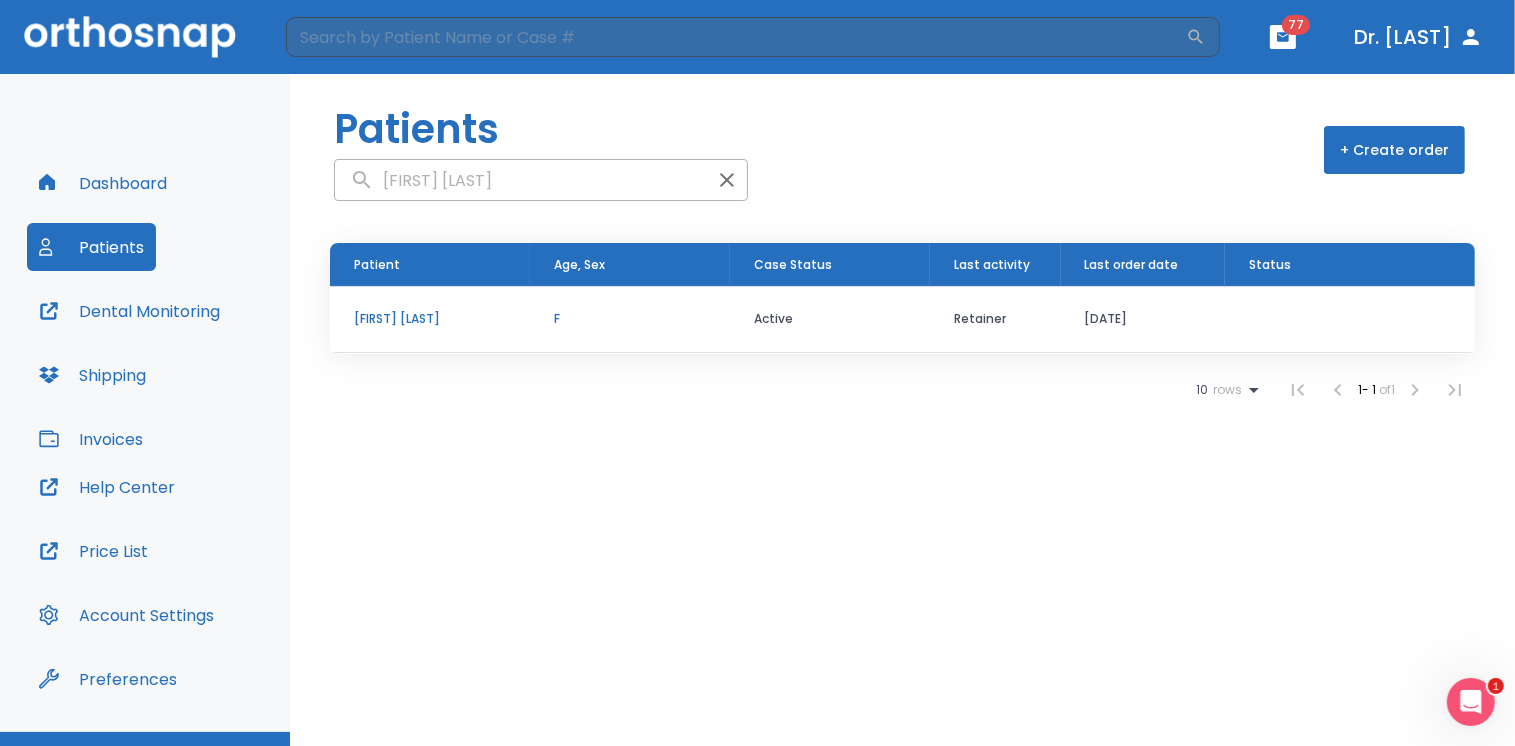 click on "Rachel Ming" at bounding box center [430, 319] 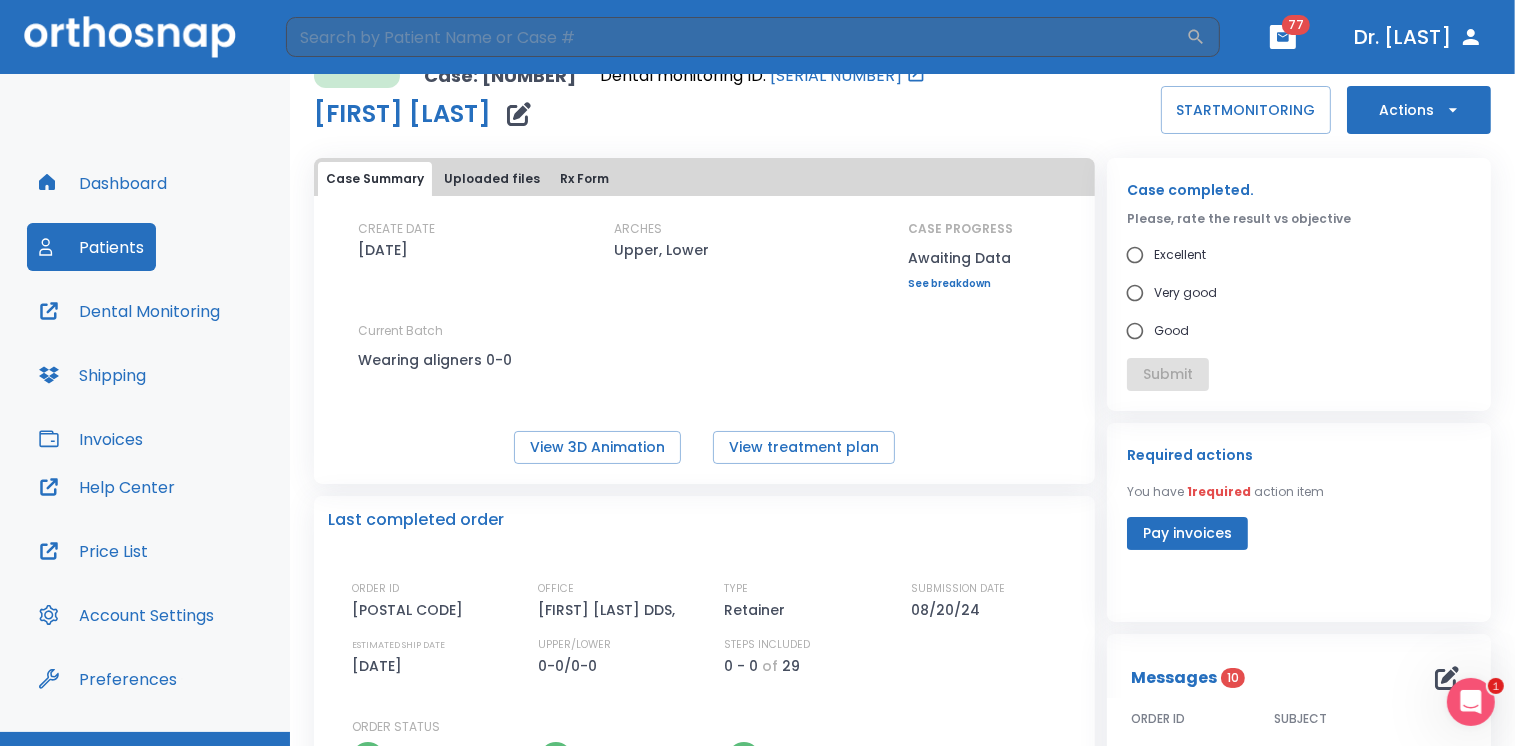 scroll, scrollTop: 0, scrollLeft: 0, axis: both 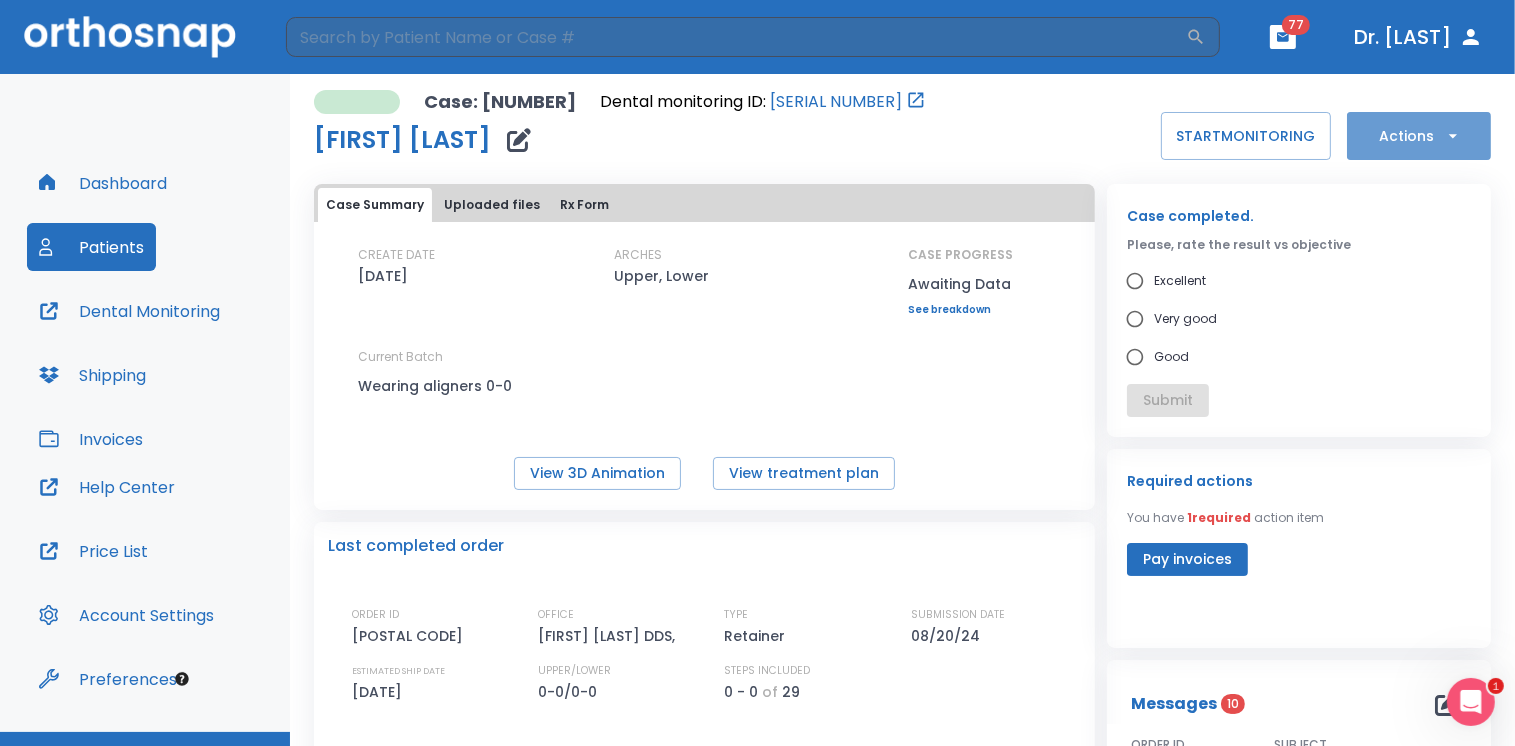 click 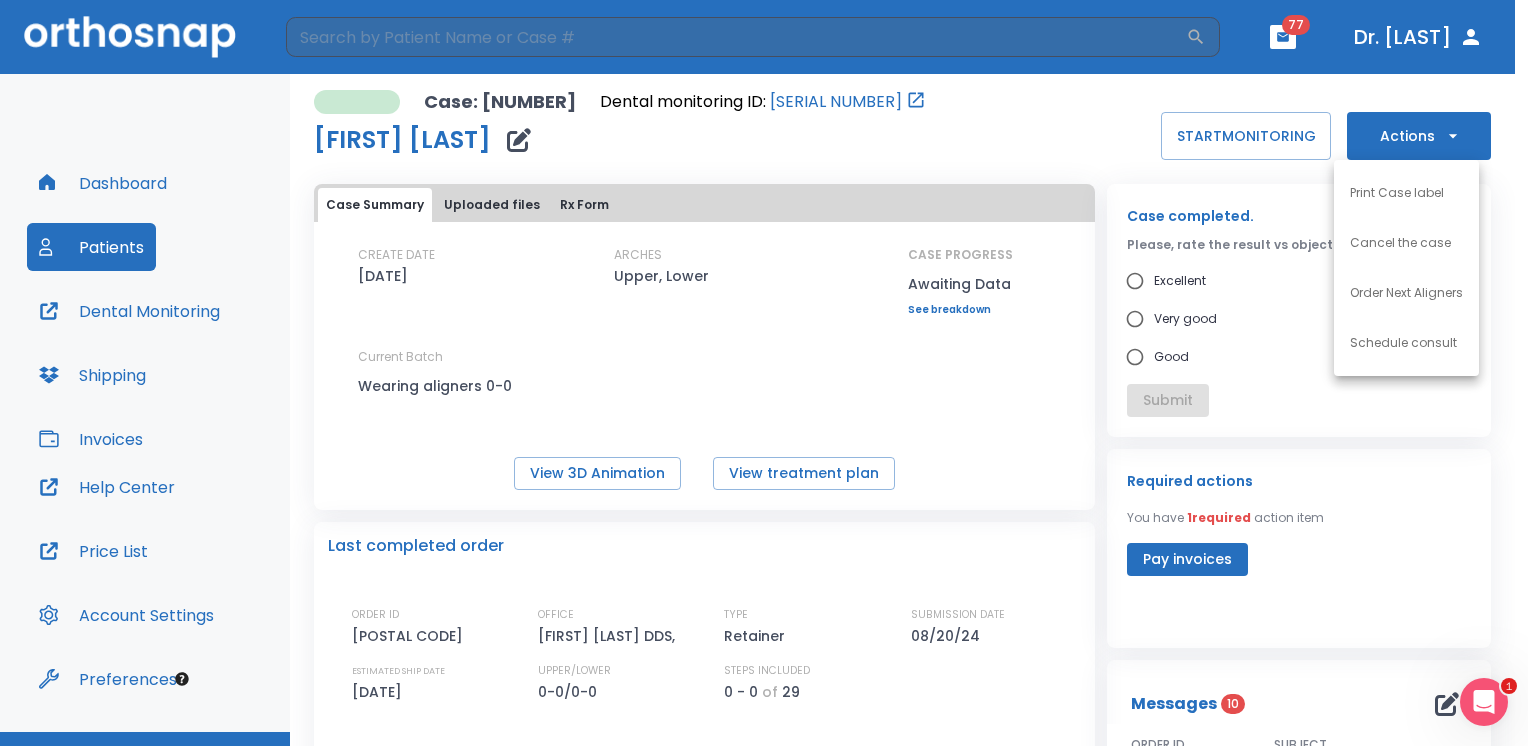 click on "Order Next Aligners" at bounding box center (1406, 293) 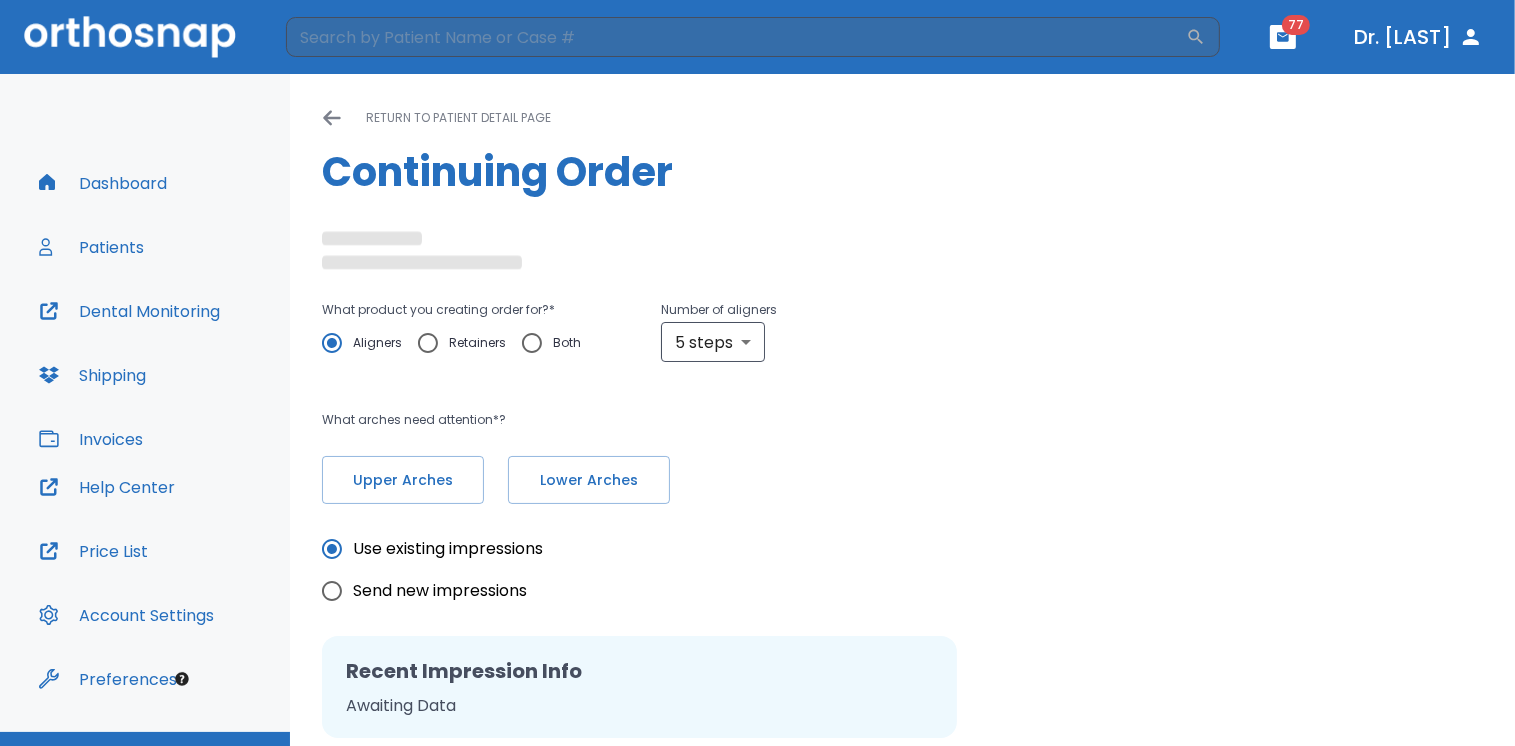 radio on "false" 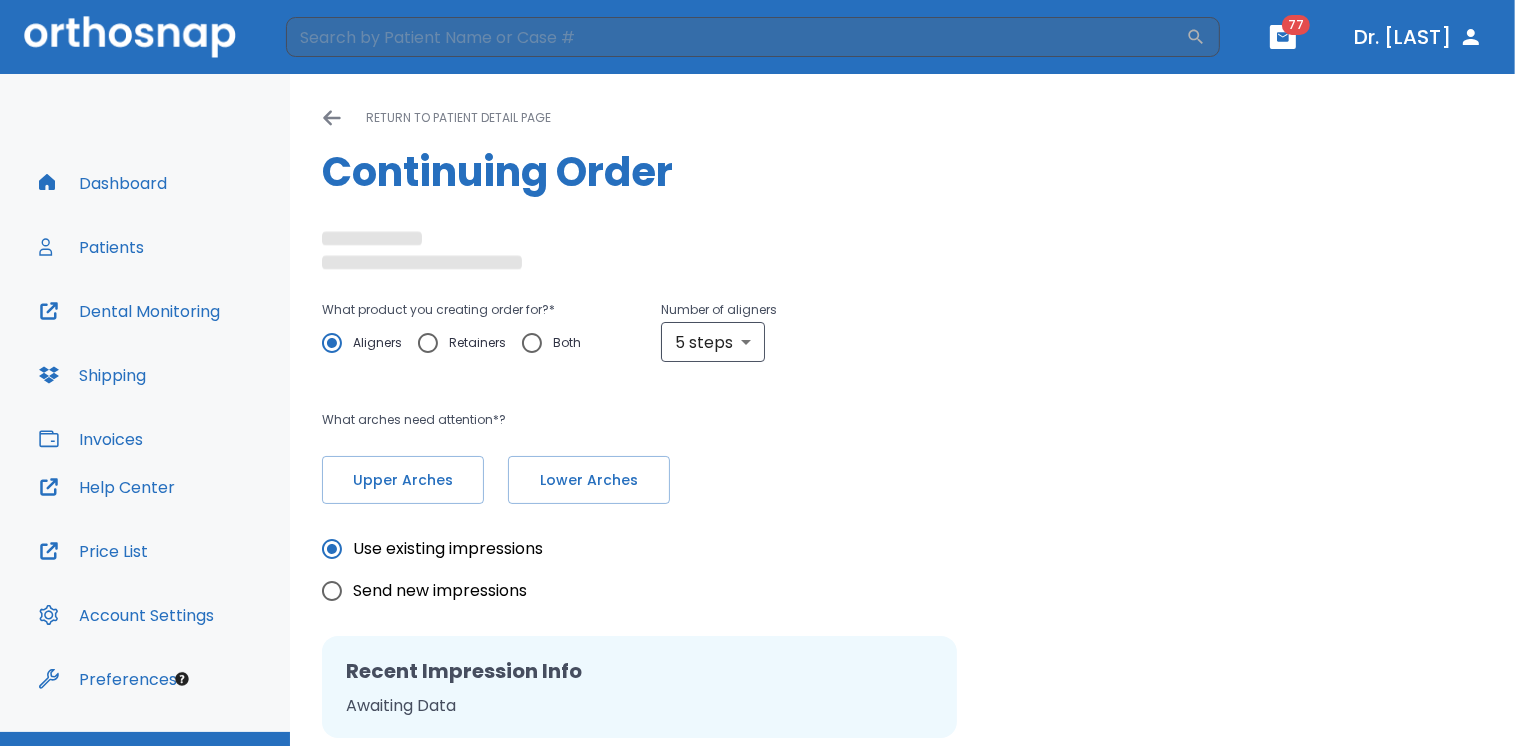 radio on "true" 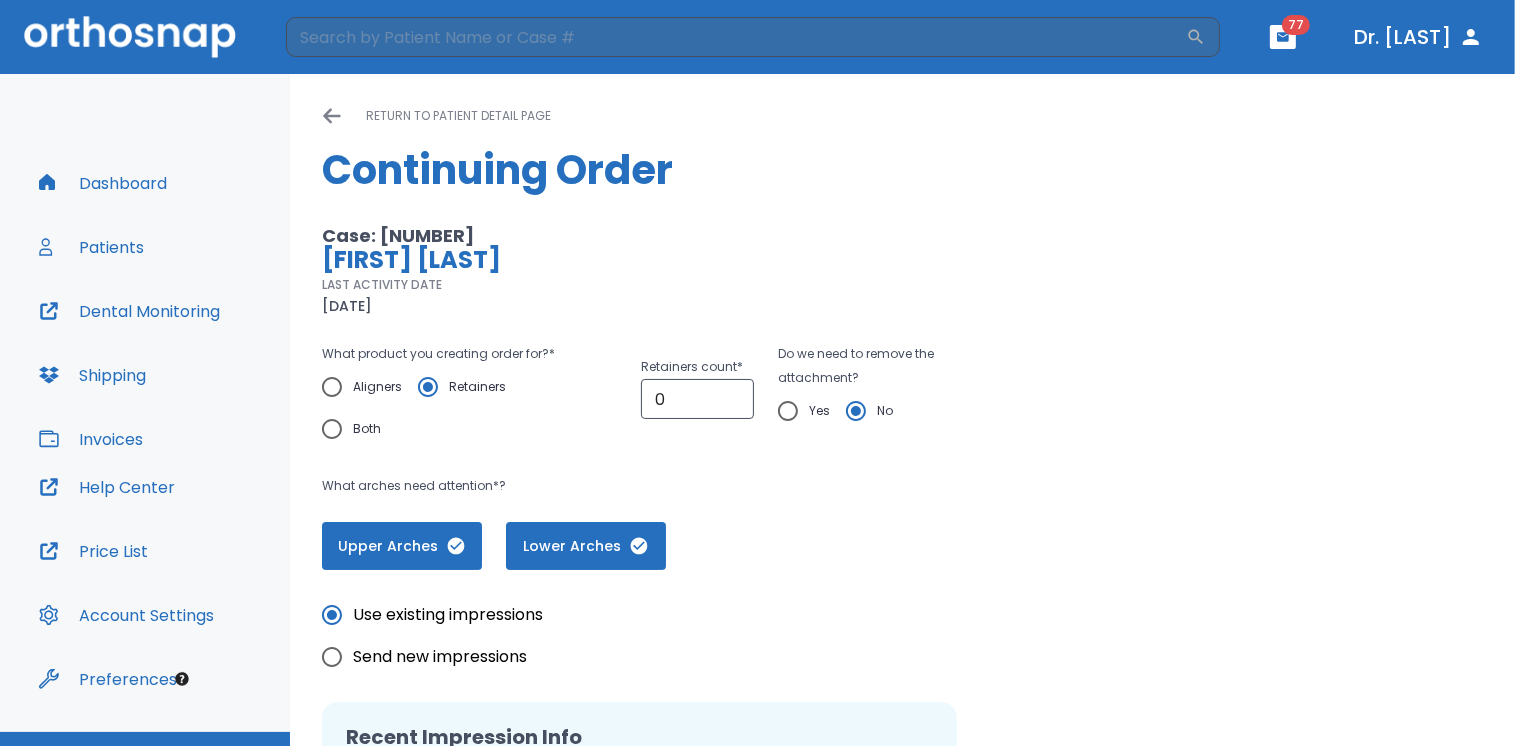 scroll, scrollTop: 0, scrollLeft: 0, axis: both 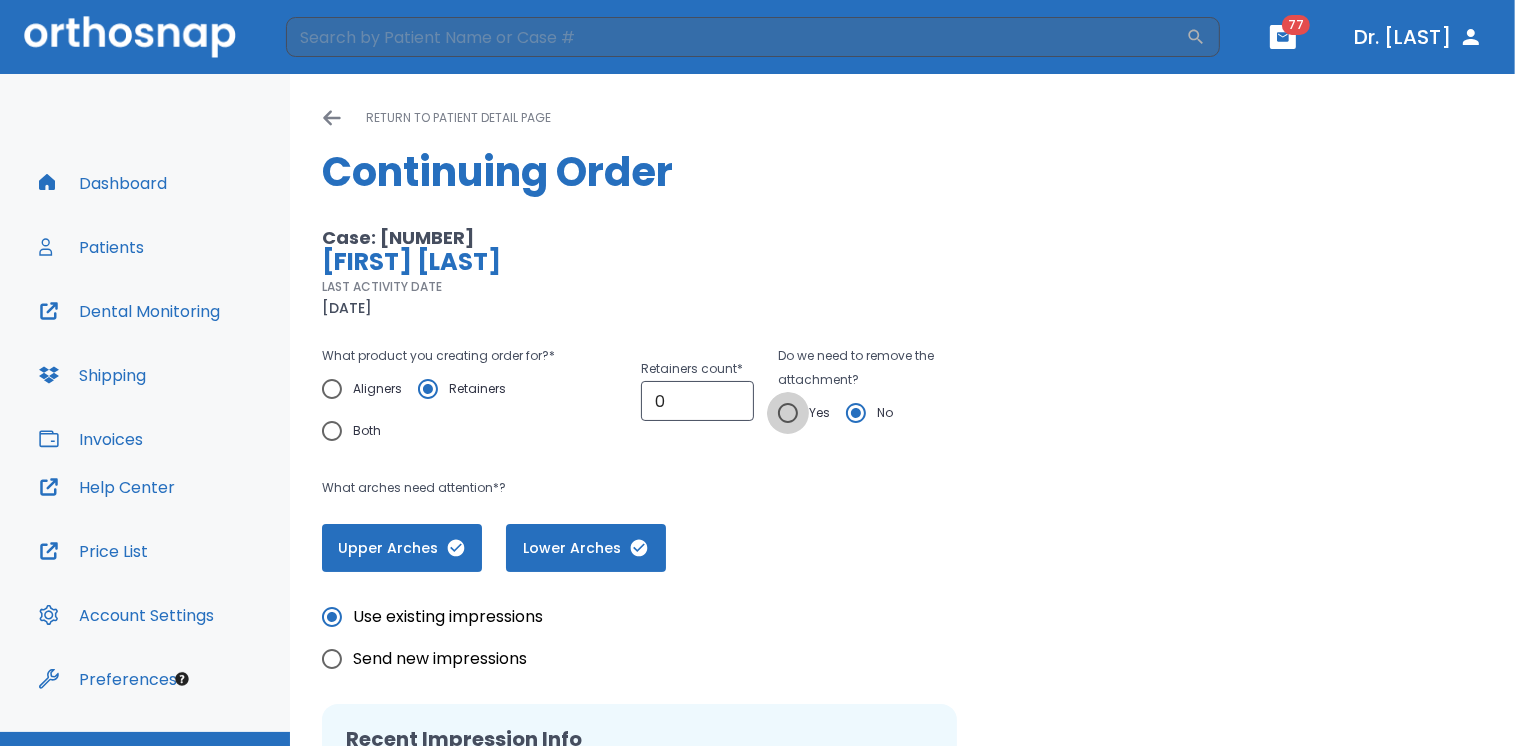 click on "Yes" at bounding box center (788, 413) 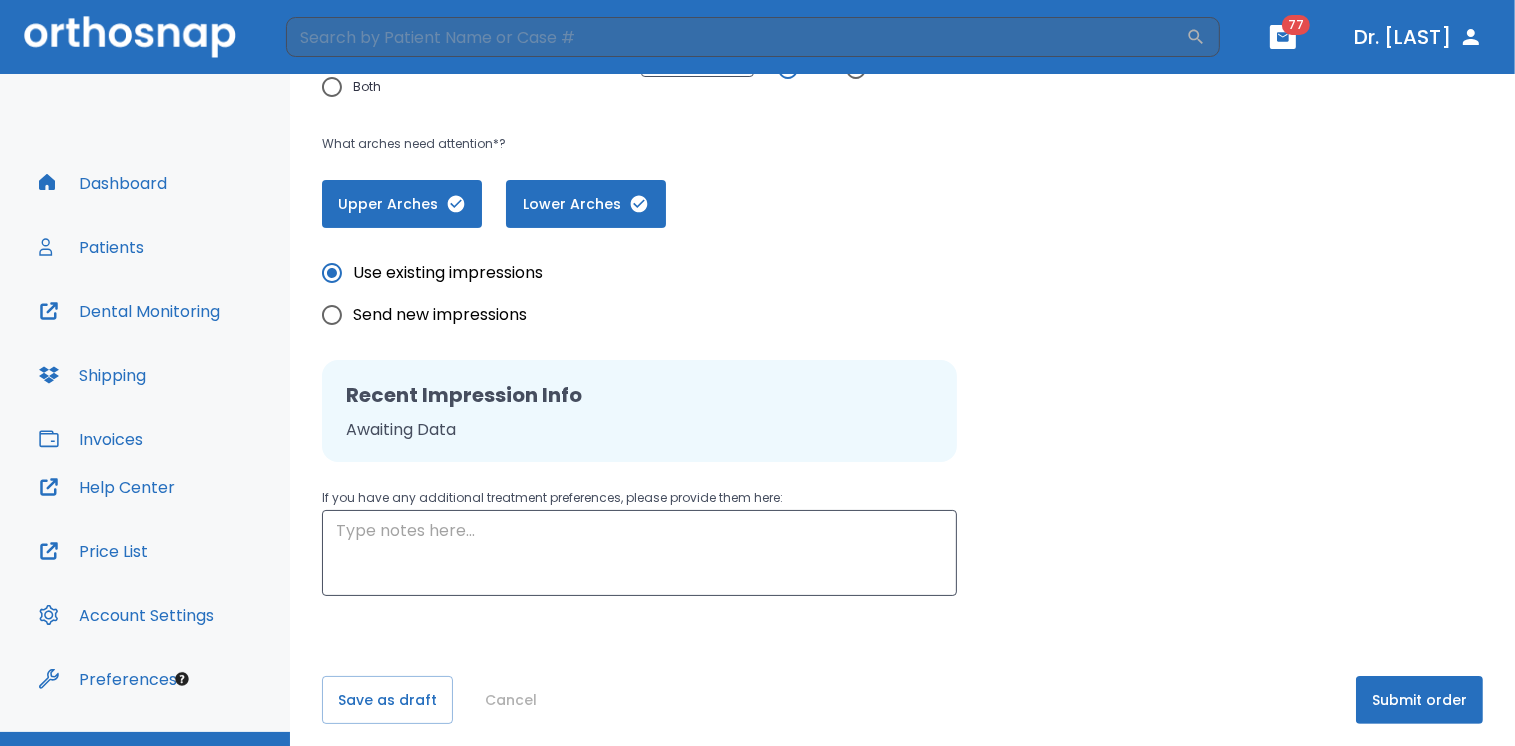 scroll, scrollTop: 353, scrollLeft: 0, axis: vertical 